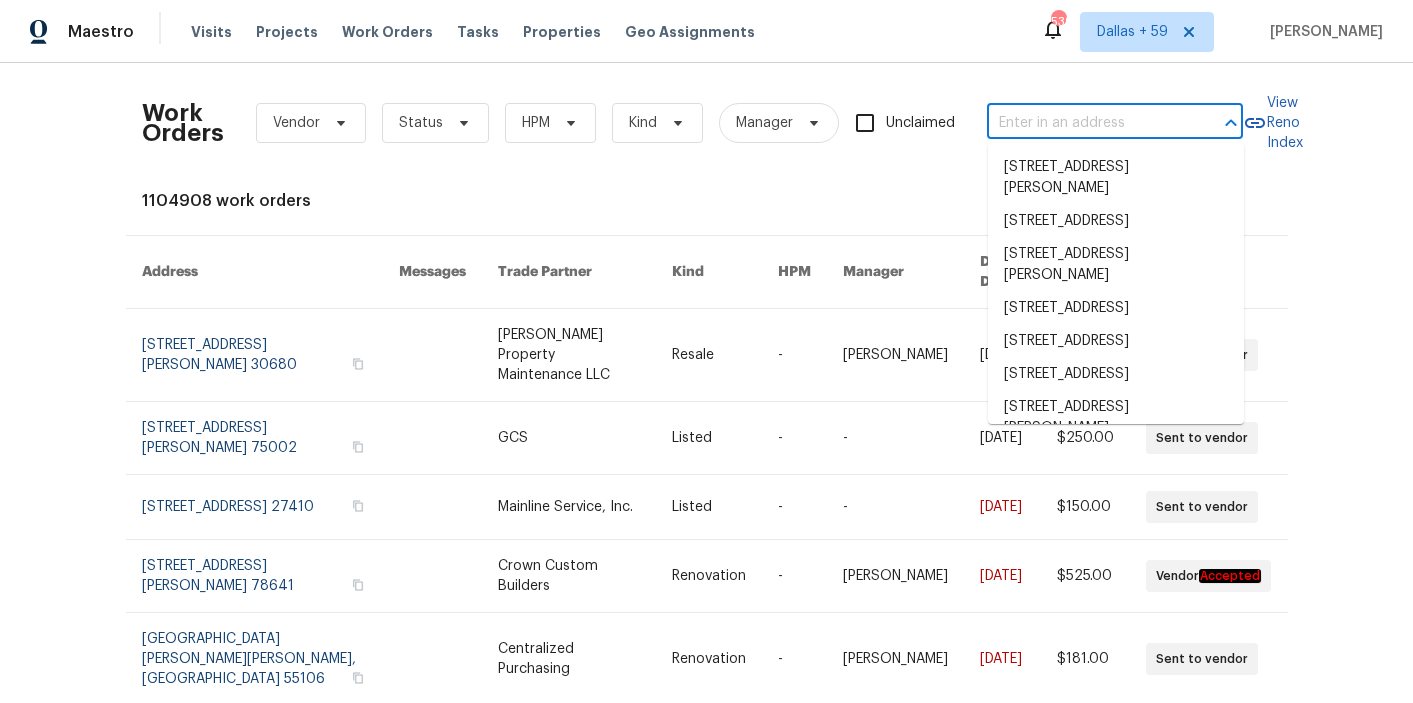 scroll, scrollTop: 0, scrollLeft: 0, axis: both 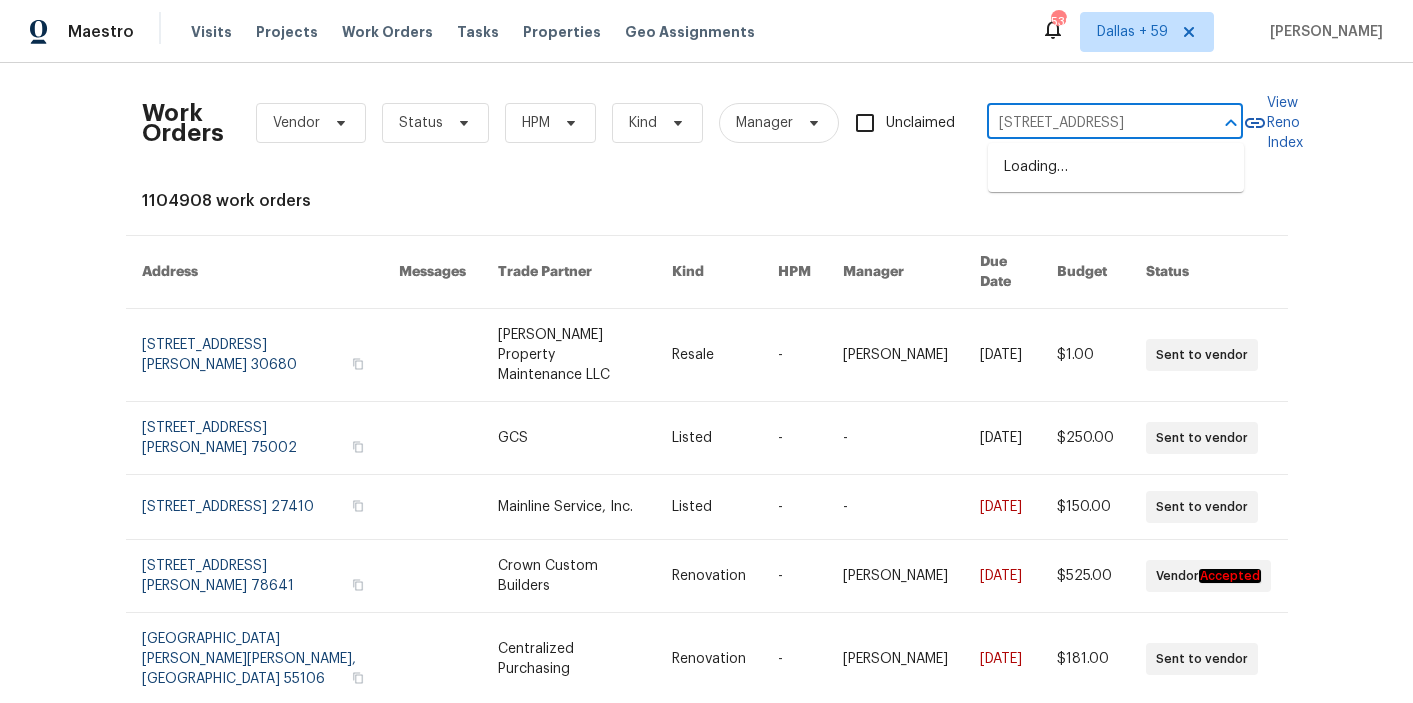 type on "511 W Kanawha Ave, Columbus, OH 43214" 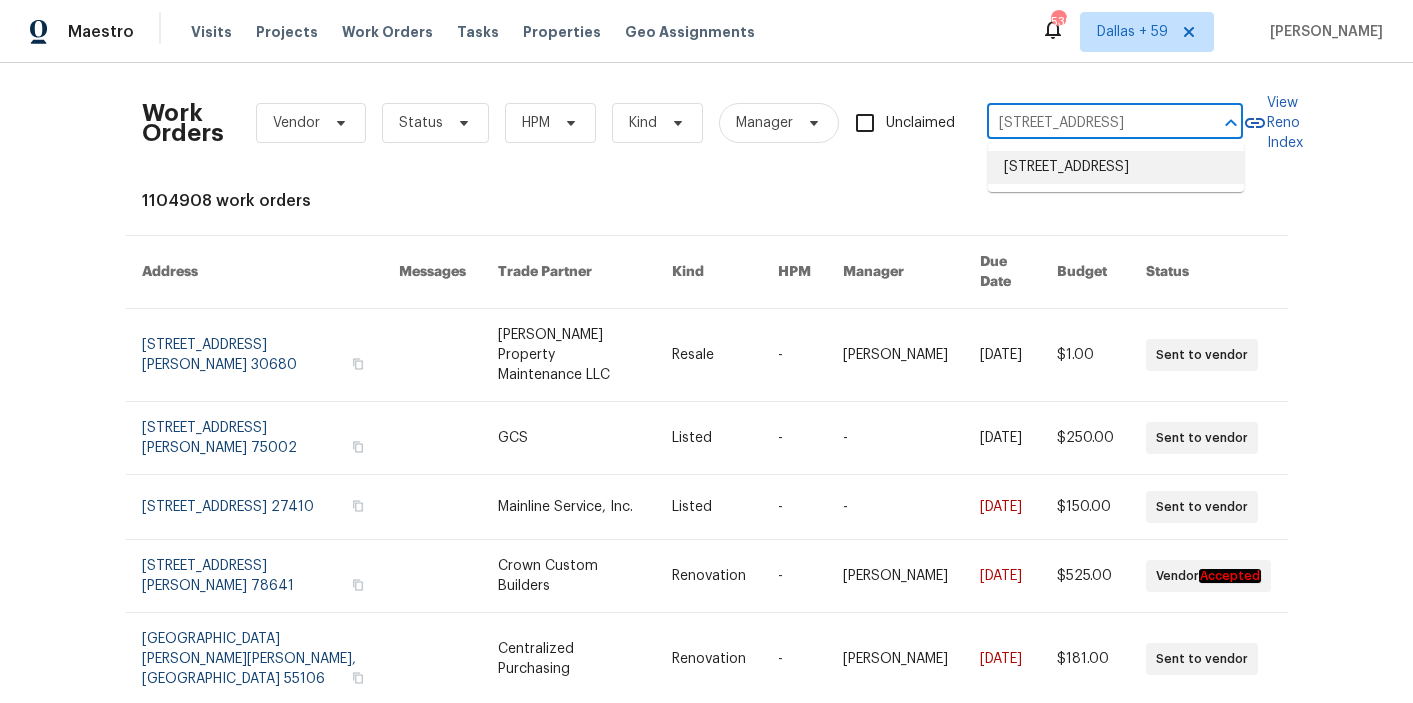 click on "511 W Kanawha Ave, Columbus, OH 43214" at bounding box center (1116, 167) 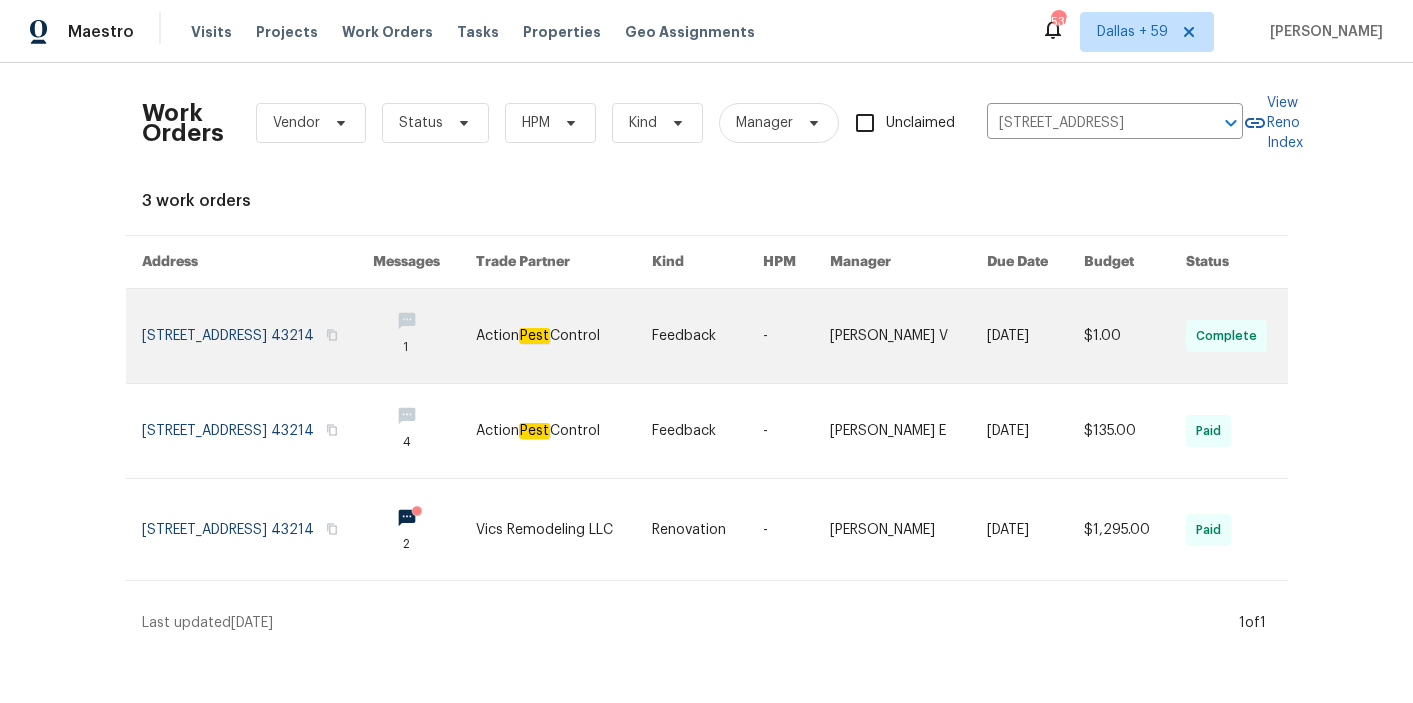 click at bounding box center (564, 336) 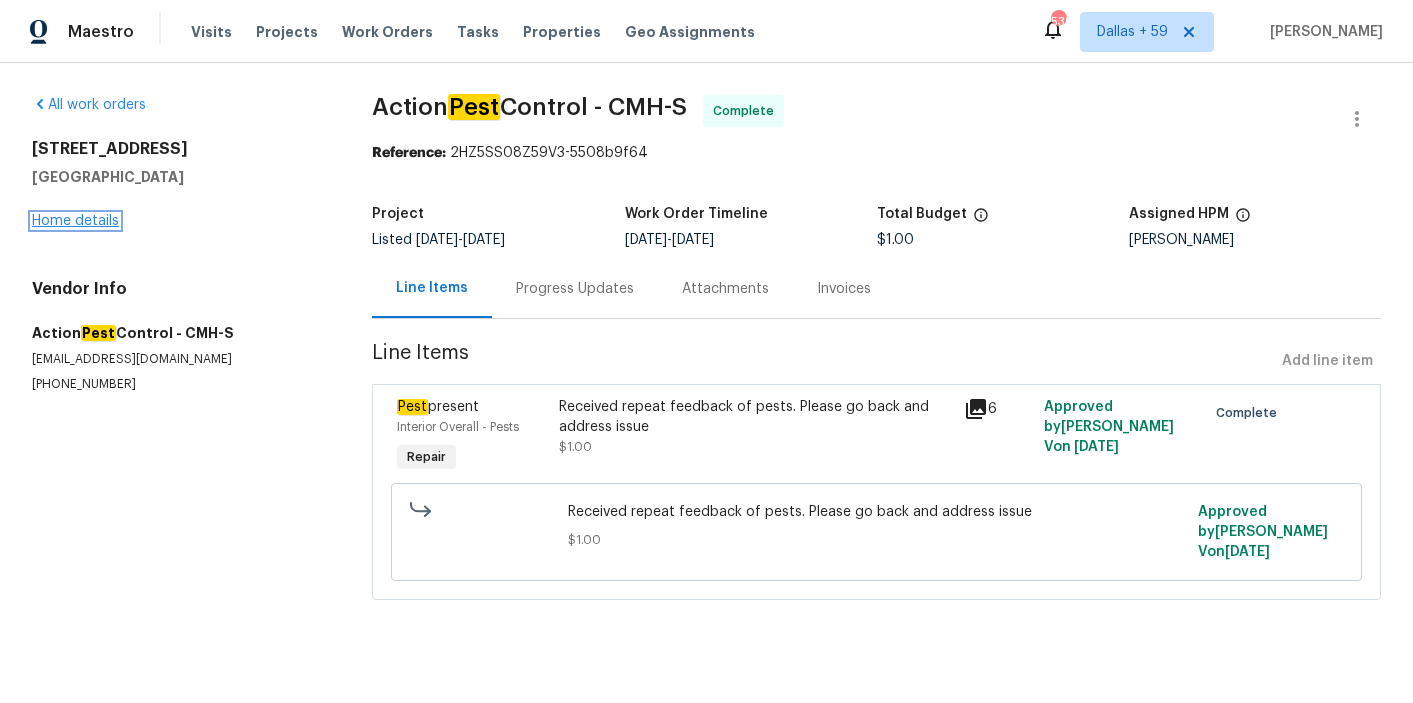 click on "Home details" at bounding box center (75, 221) 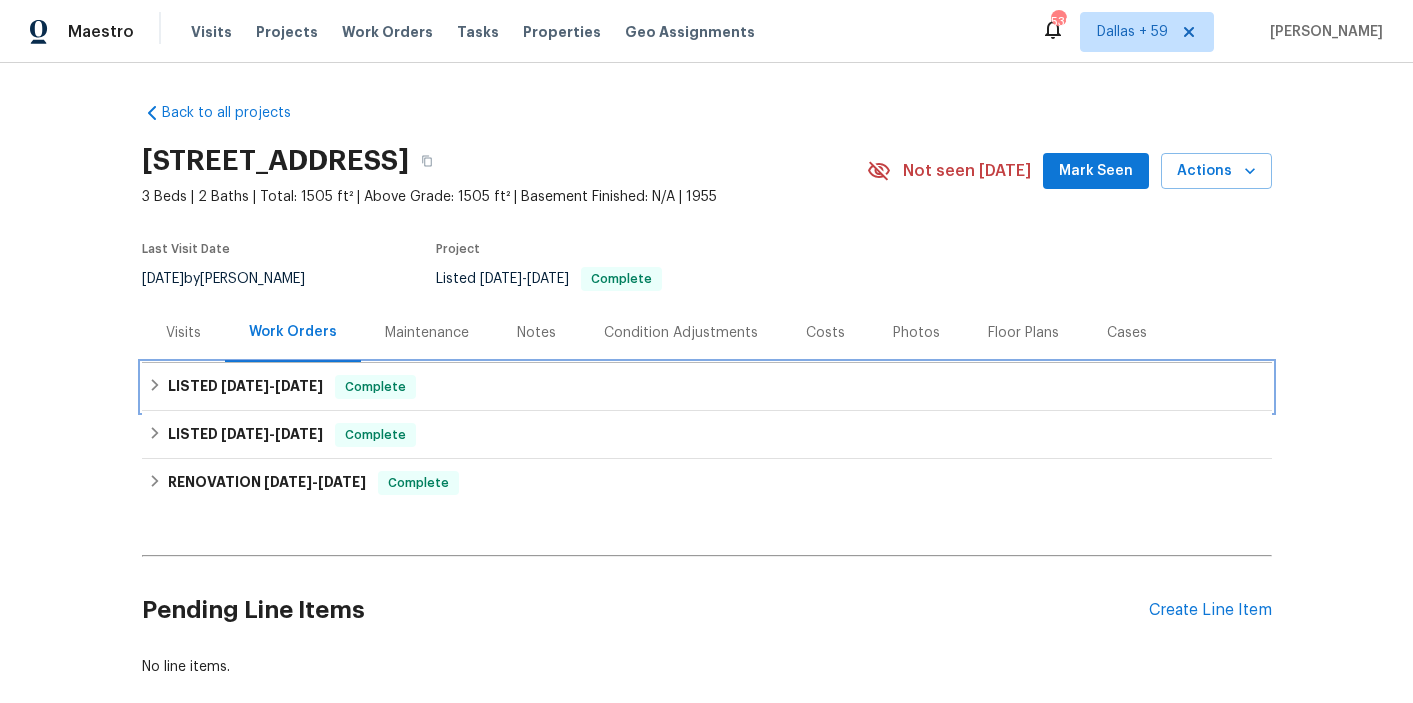 click on "LISTED   7/8/25  -  7/11/25 Complete" at bounding box center [707, 387] 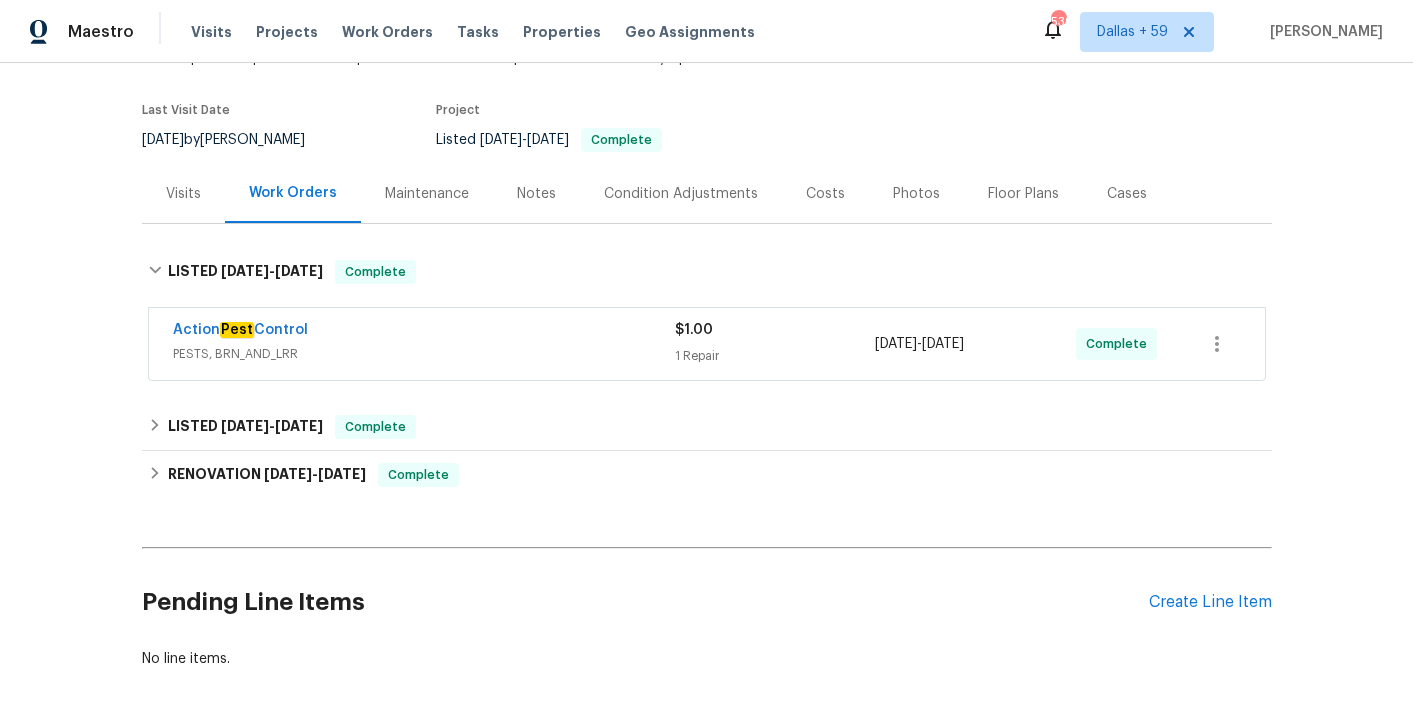 click on "PESTS, BRN_AND_LRR" at bounding box center [424, 354] 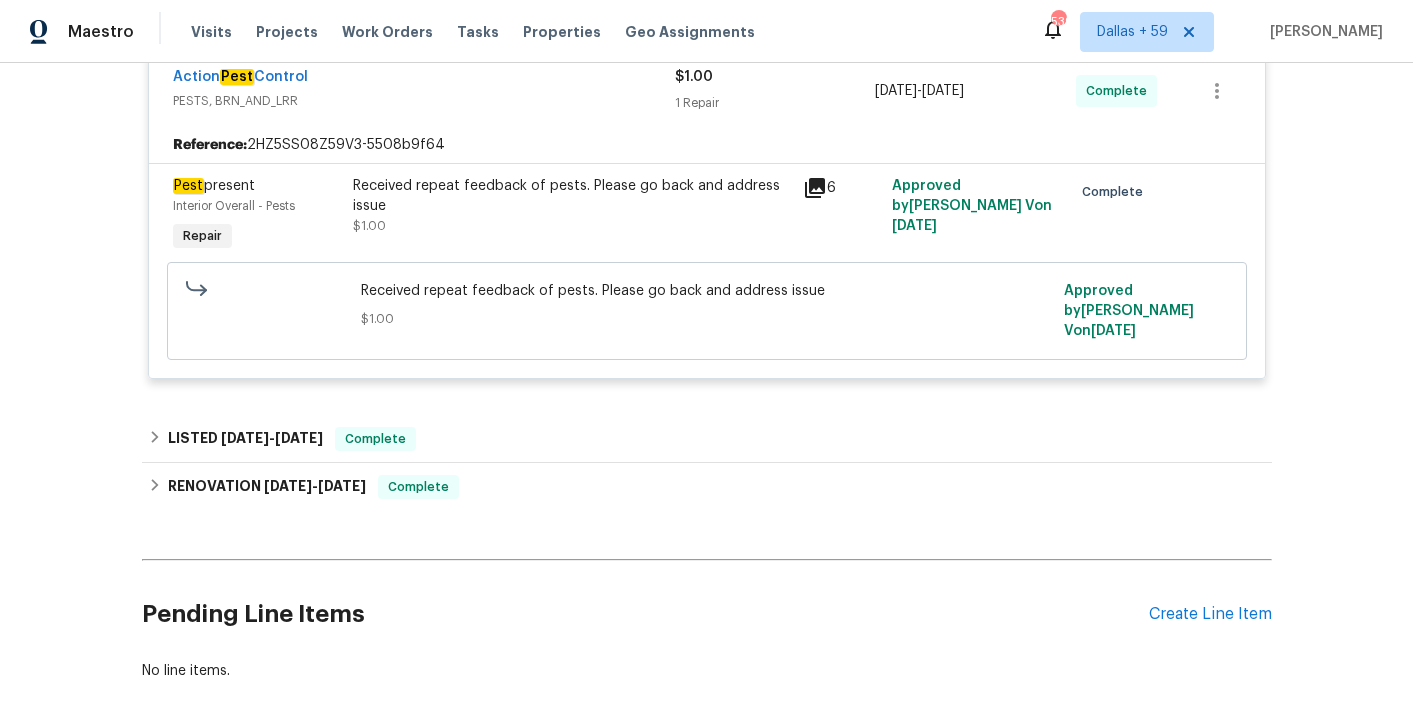 scroll, scrollTop: 405, scrollLeft: 0, axis: vertical 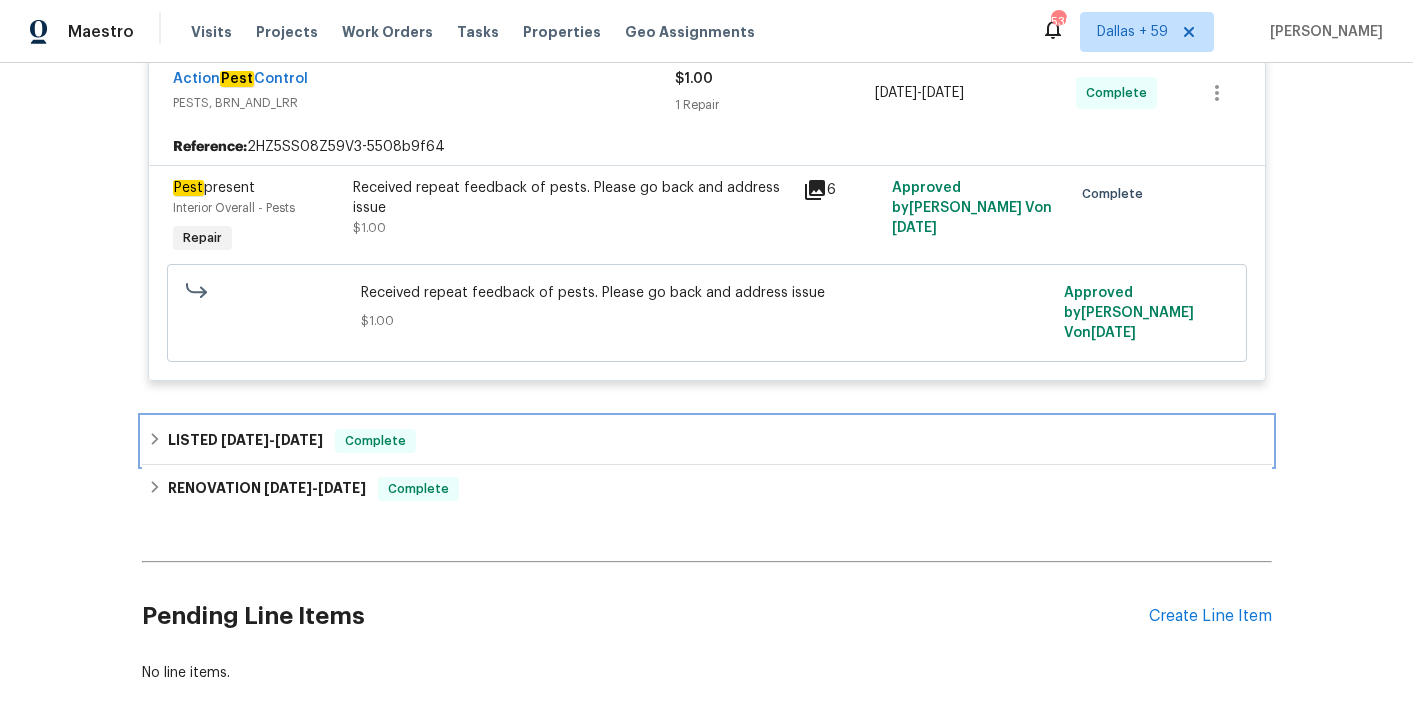 click on "LISTED   6/17/25  -  6/20/25 Complete" at bounding box center [707, 441] 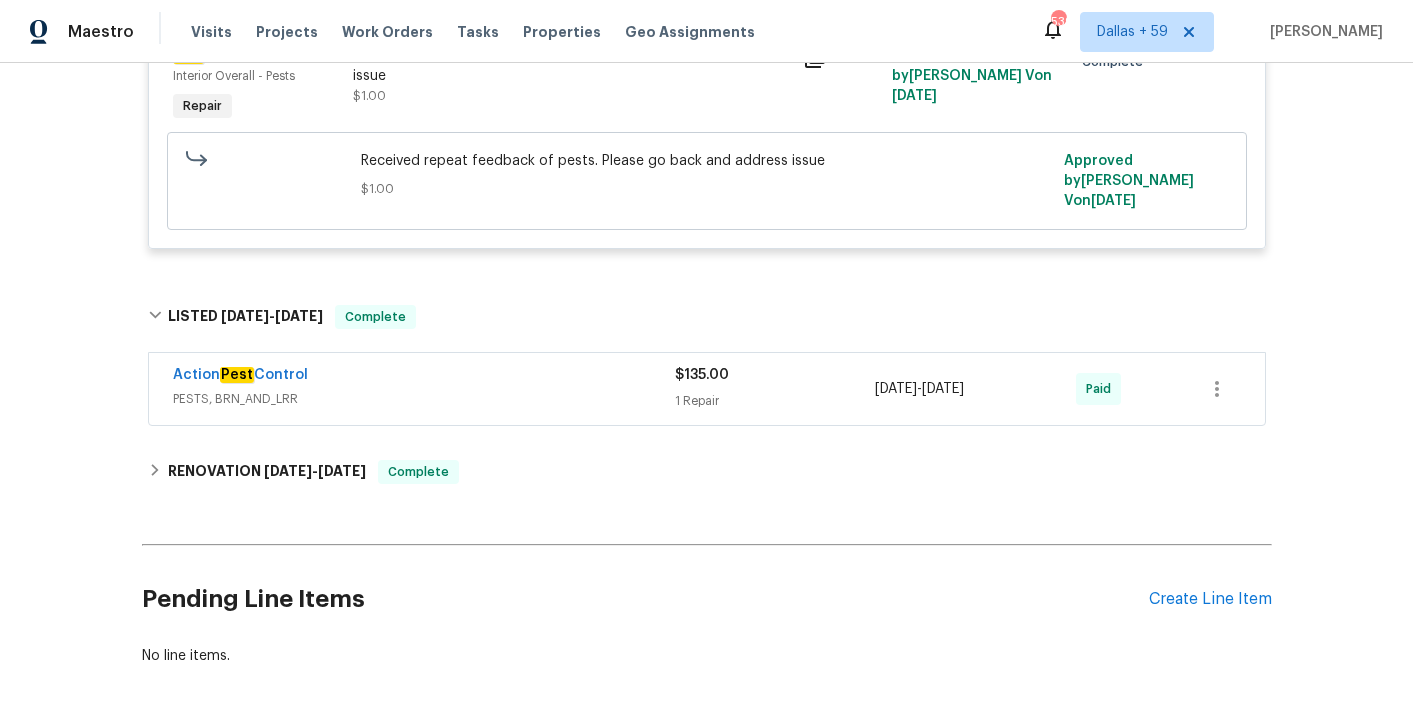 click on "PESTS, BRN_AND_LRR" at bounding box center (424, 399) 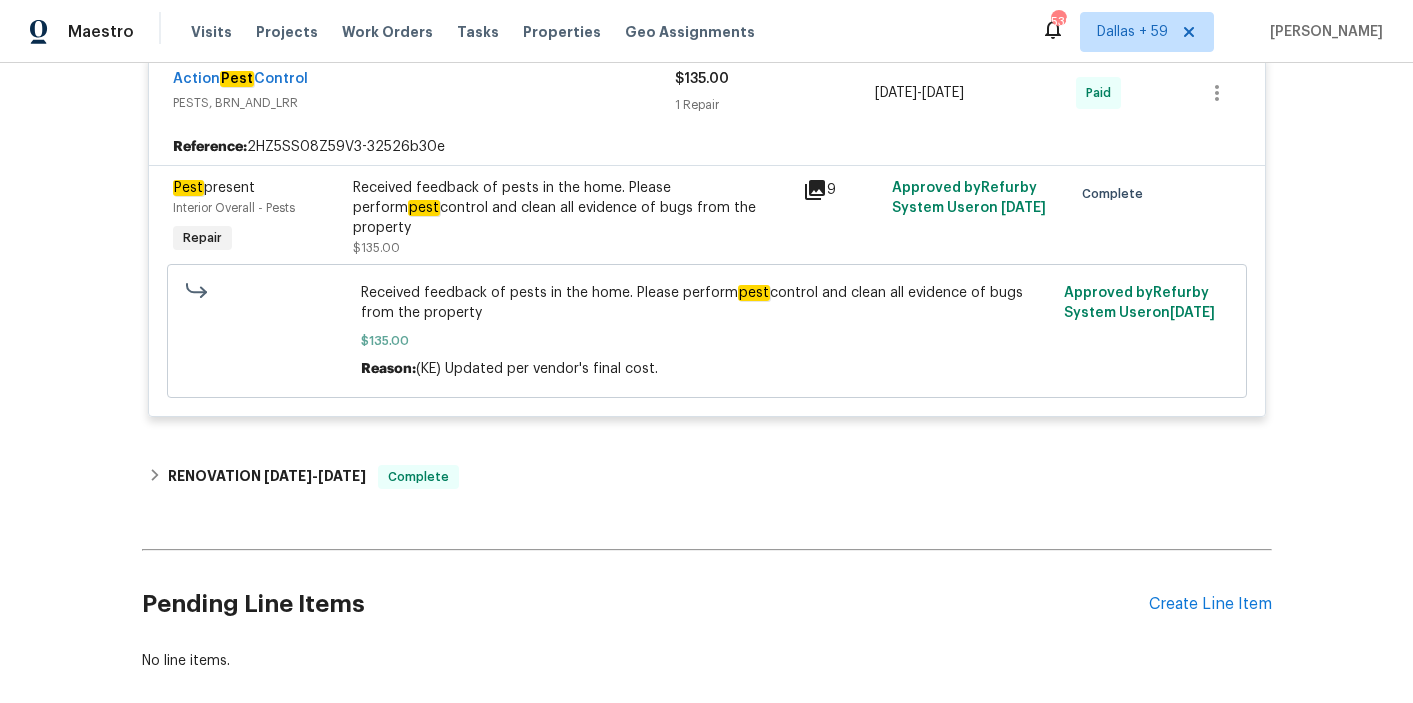 scroll, scrollTop: 915, scrollLeft: 0, axis: vertical 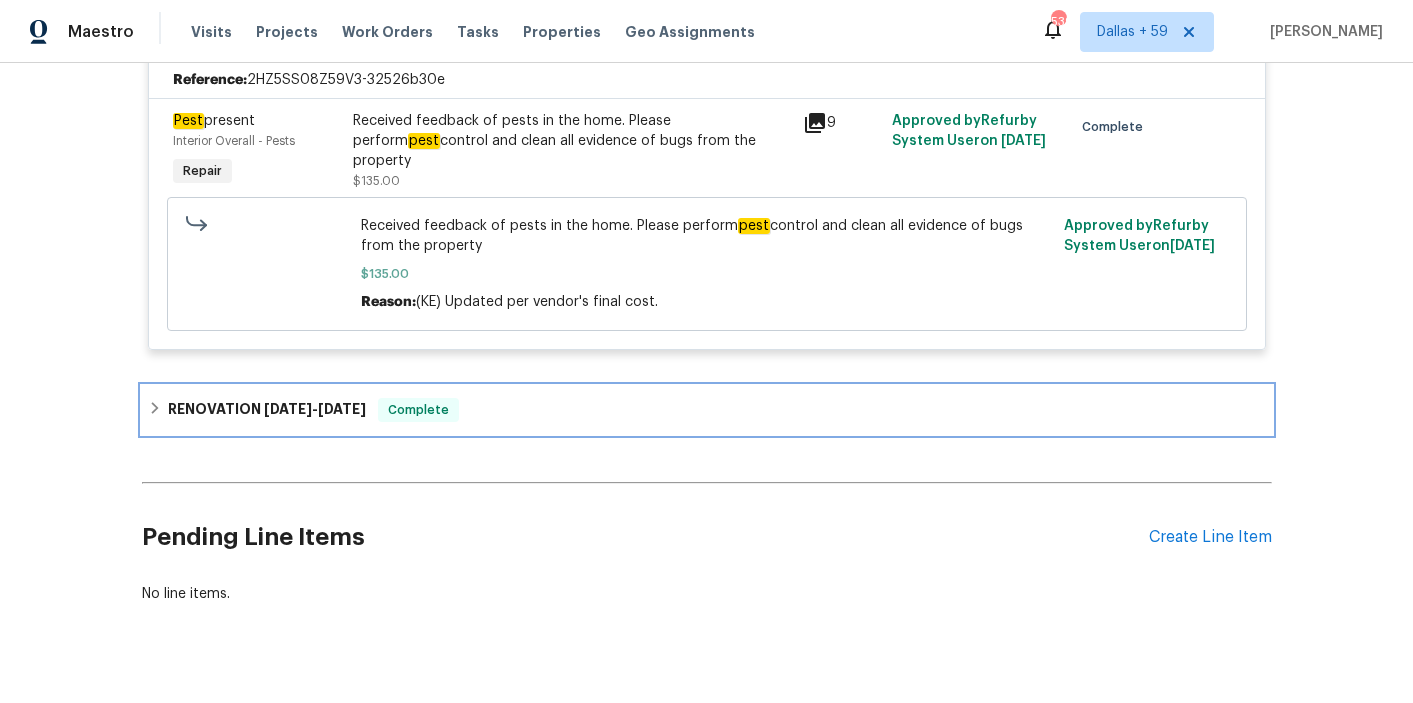 click on "RENOVATION   2/21/25  -  2/27/25 Complete" at bounding box center [707, 410] 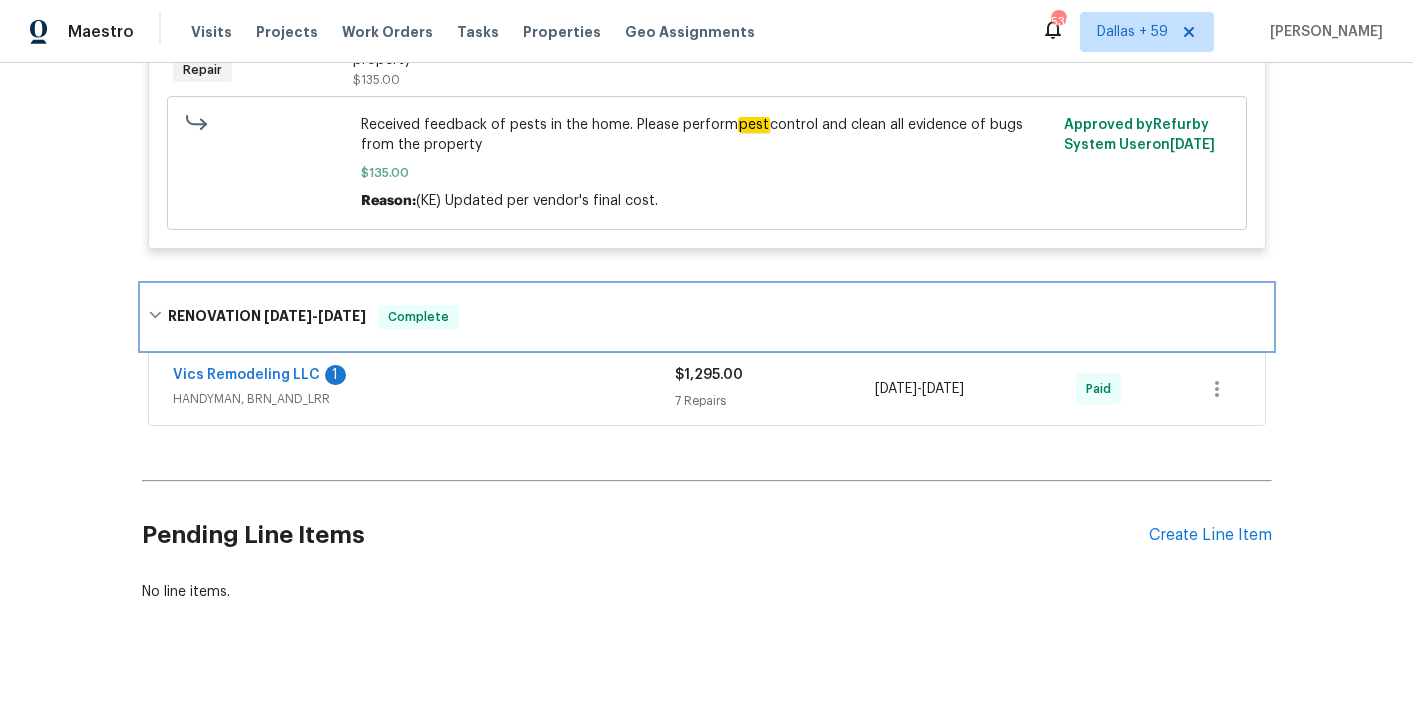 scroll, scrollTop: 1017, scrollLeft: 0, axis: vertical 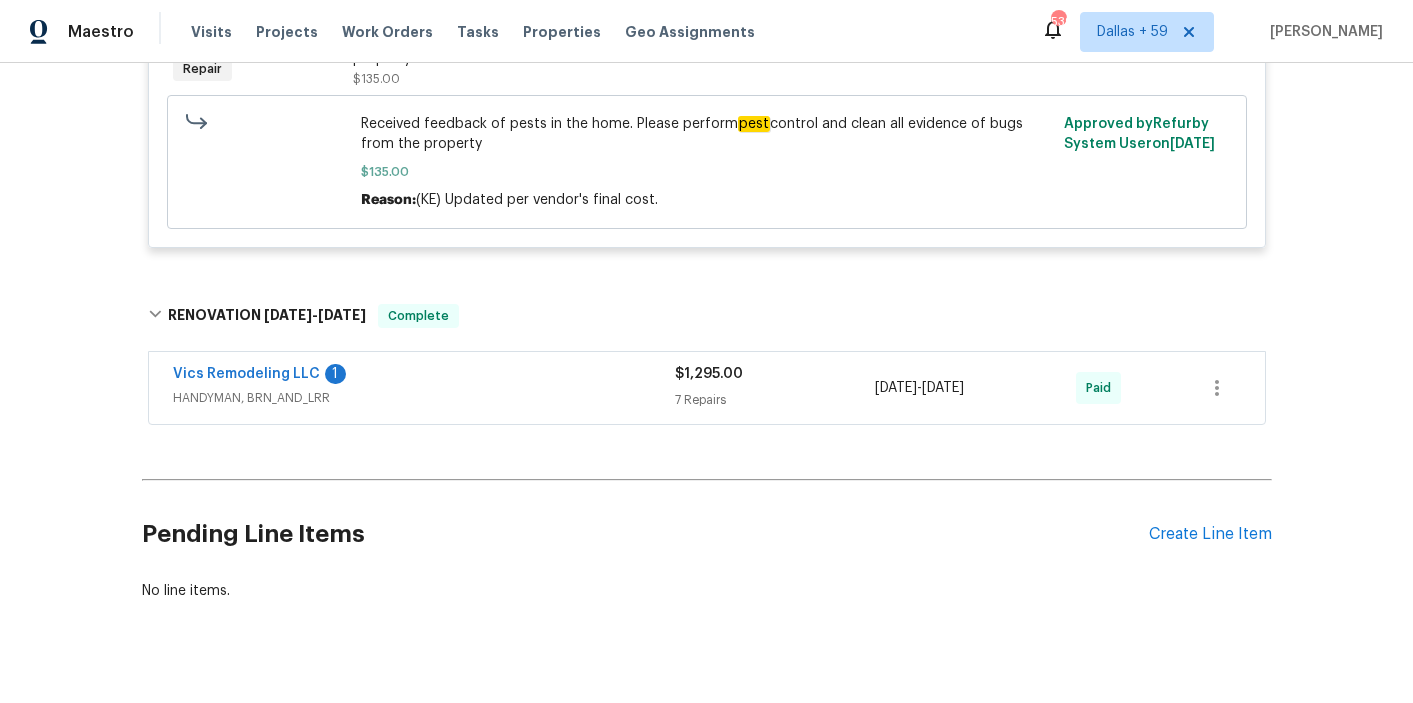 click on "HANDYMAN, BRN_AND_LRR" at bounding box center (424, 398) 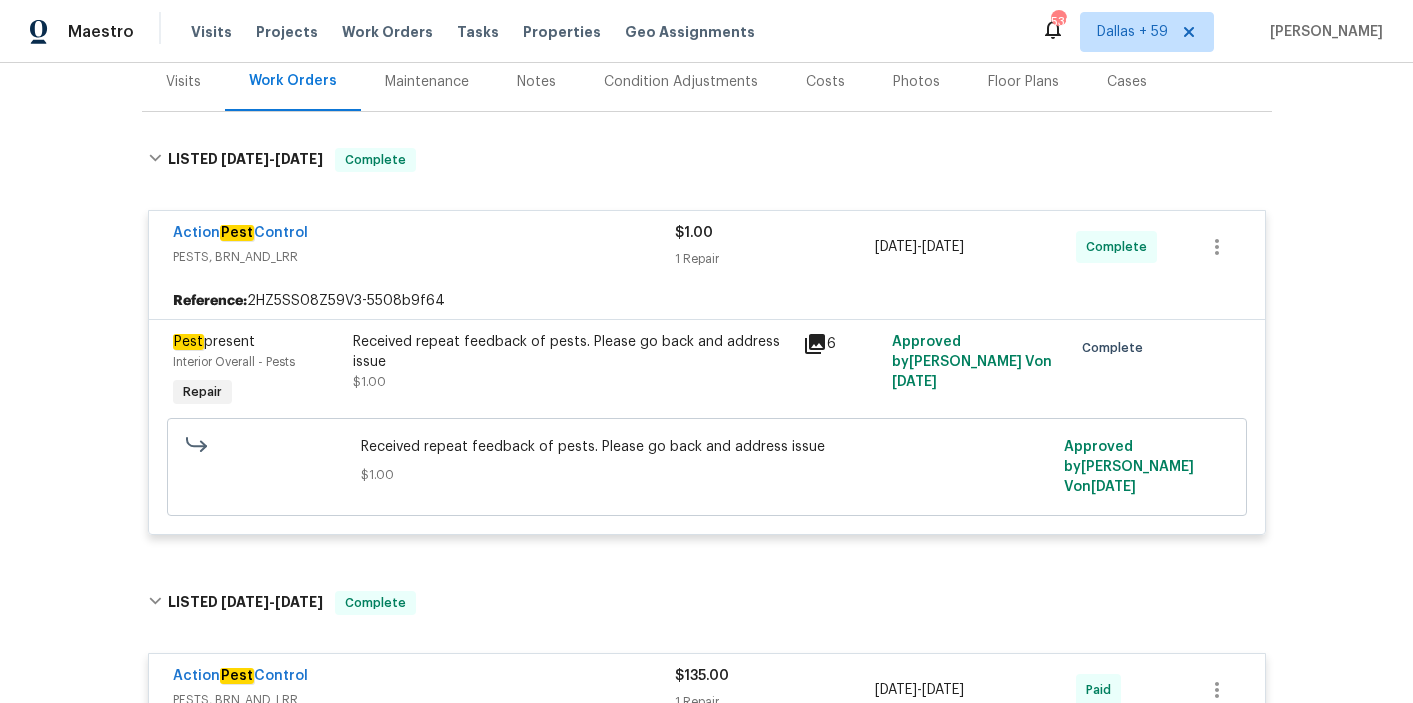 scroll, scrollTop: 336, scrollLeft: 0, axis: vertical 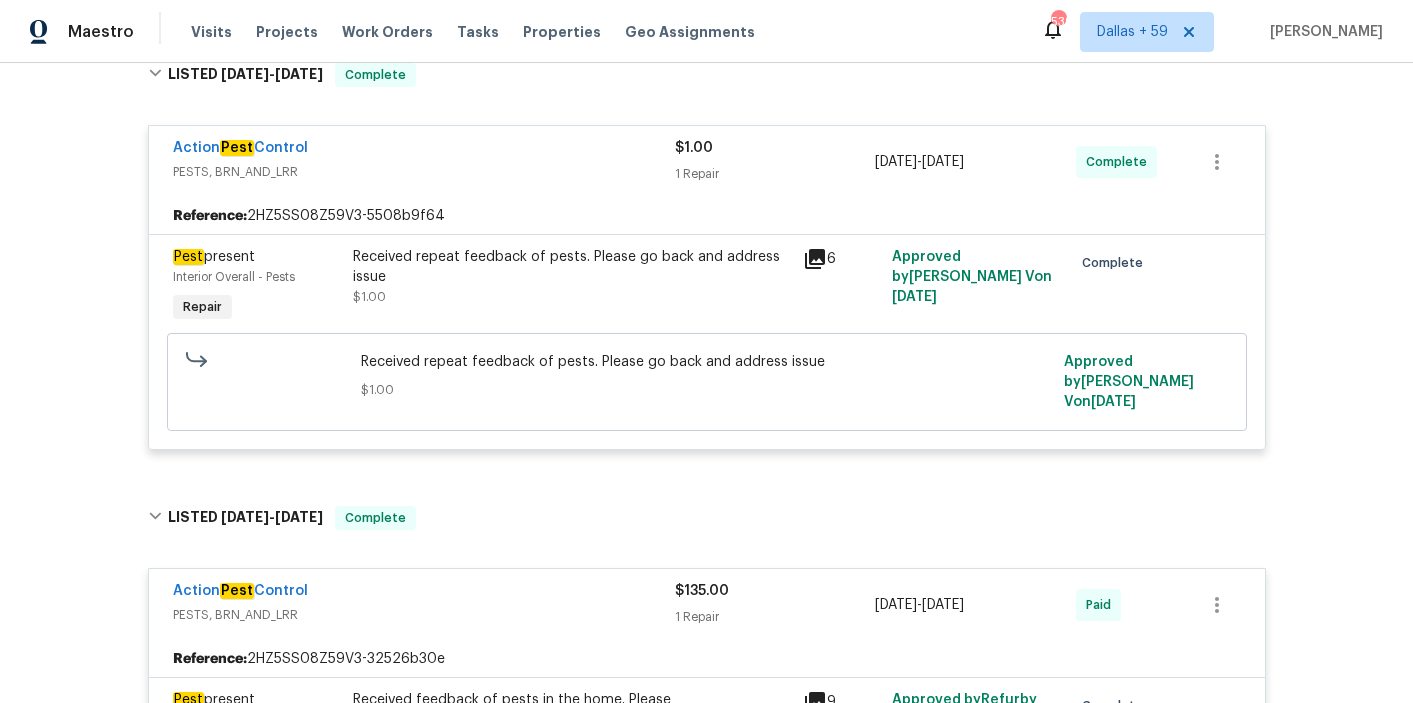 click on "Back to all projects 511 W Kanawha Ave, Columbus, OH 43214 3 Beds | 2 Baths | Total: 1505 ft² | Above Grade: 1505 ft² | Basement Finished: N/A | 1955 Not seen today Mark Seen Actions Last Visit Date 7/8/2025  by  Dennis Neuhardt   Project Listed   7/8/2025  -  7/11/2025 Complete Visits Work Orders Maintenance Notes Condition Adjustments Costs Photos Floor Plans Cases LISTED   7/8/25  -  7/11/25 Complete Action  Pest  Control PESTS, BRN_AND_LRR $1.00 1 Repair 7/8/2025  -  7/11/2025 Complete Reference:  2HZ5SS08Z59V3-5508b9f64 Pest  present Interior Overall - Pests Repair Received repeat feedback of pests. Please go back and address issue $1.00   6 Approved by  Divya Dharshini V  on   7/9/2025 Complete Received repeat feedback of pests. Please go back and address issue $1.00 Approved by  Divya Dharshini V  on  7/9/2025 LISTED   6/17/25  -  6/20/25 Complete Action  Pest  Control PESTS, BRN_AND_LRR $135.00 1 Repair 6/18/2025  -  6/20/2025 Paid Reference:  2HZ5SS08Z59V3-32526b30e Pest  present Repair pest   9" at bounding box center [706, 383] 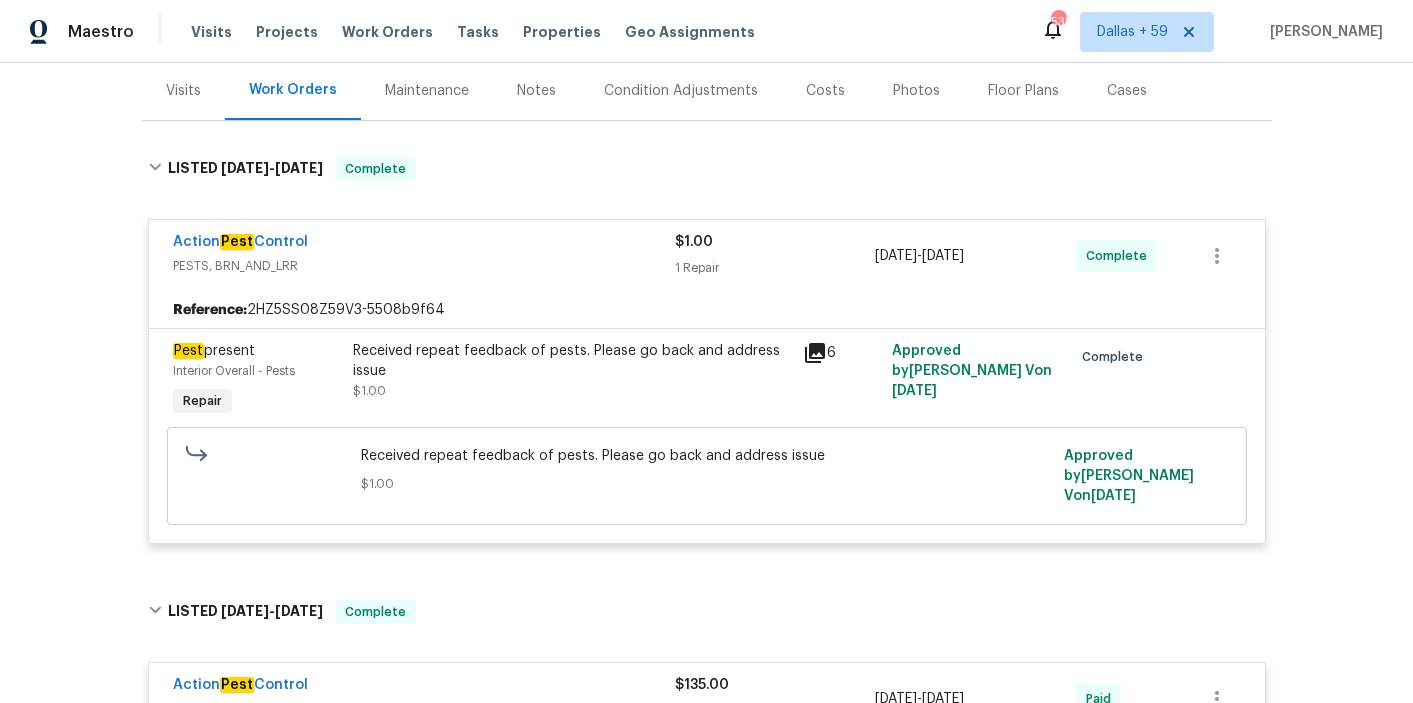 scroll, scrollTop: 235, scrollLeft: 0, axis: vertical 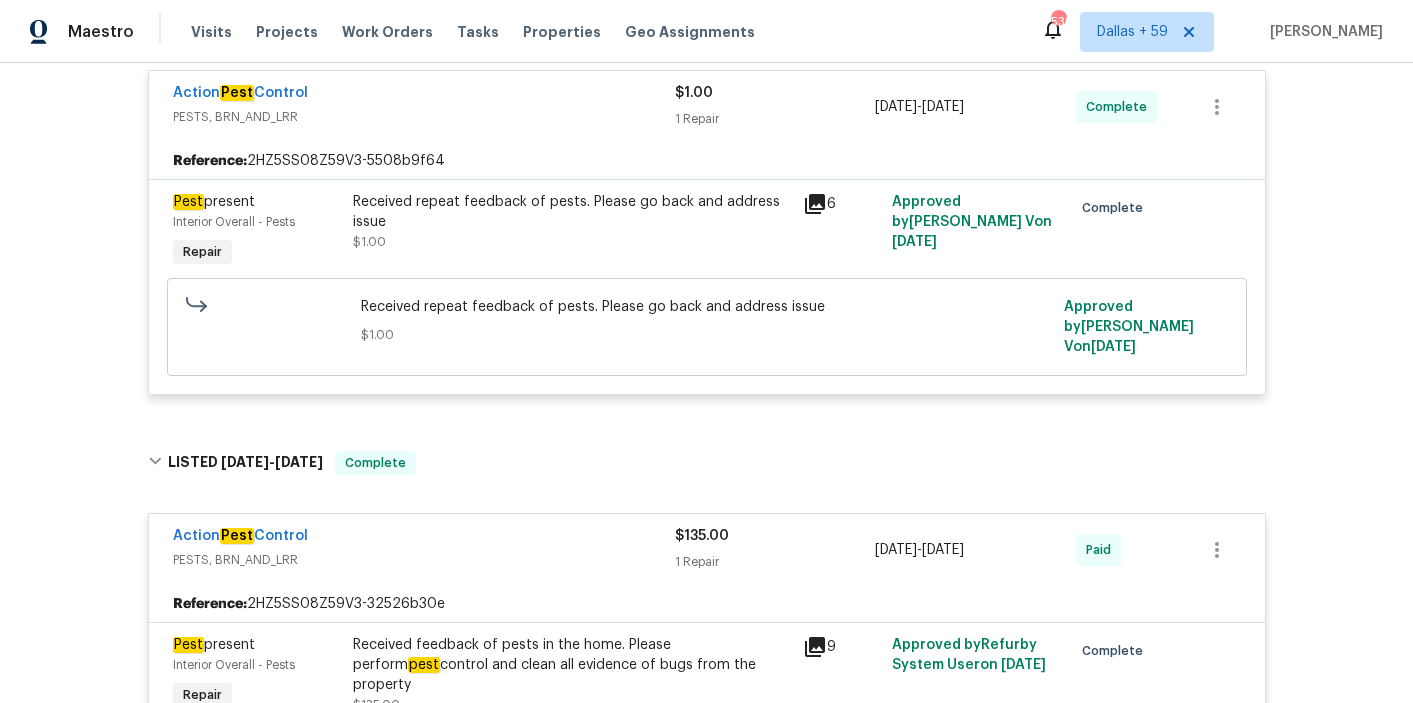 click on "Received repeat feedback of pests. Please go back and address issue $1.00" at bounding box center [572, 222] 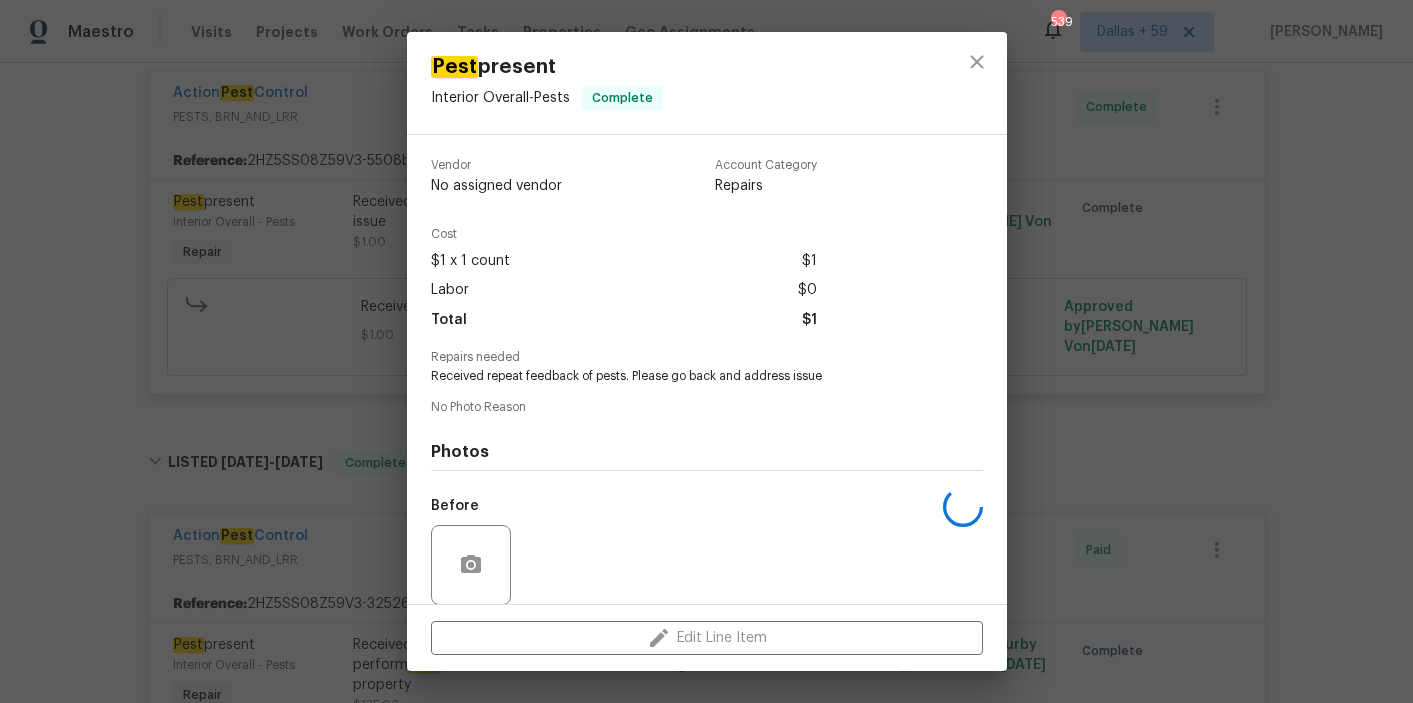 scroll, scrollTop: 150, scrollLeft: 0, axis: vertical 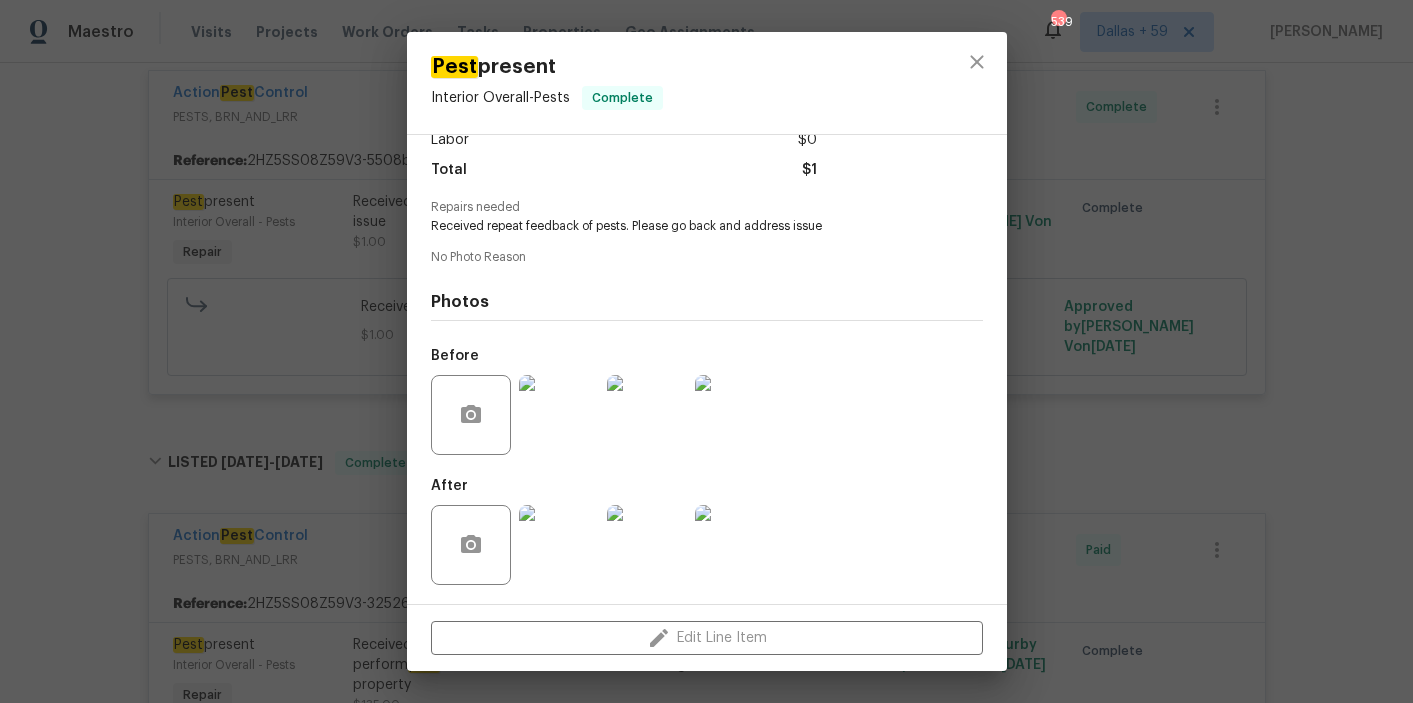 click at bounding box center (559, 415) 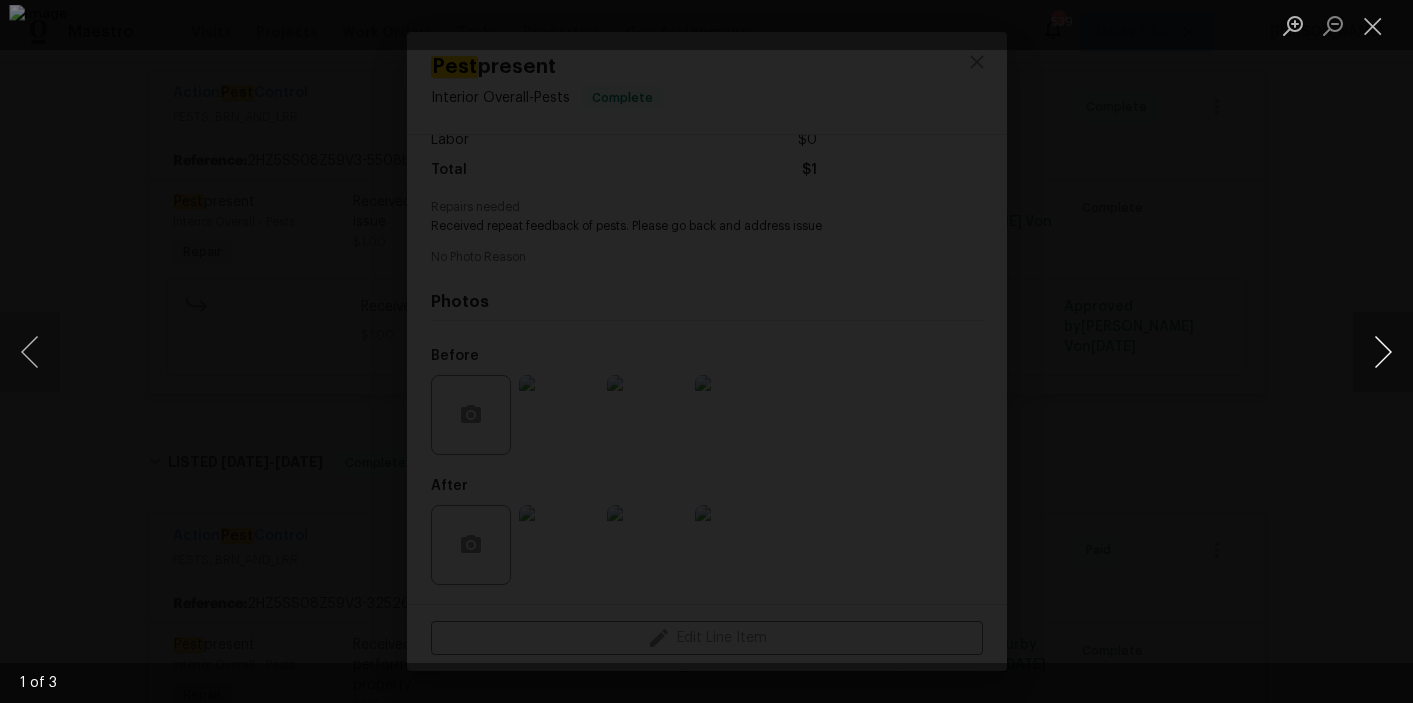 click at bounding box center [1383, 352] 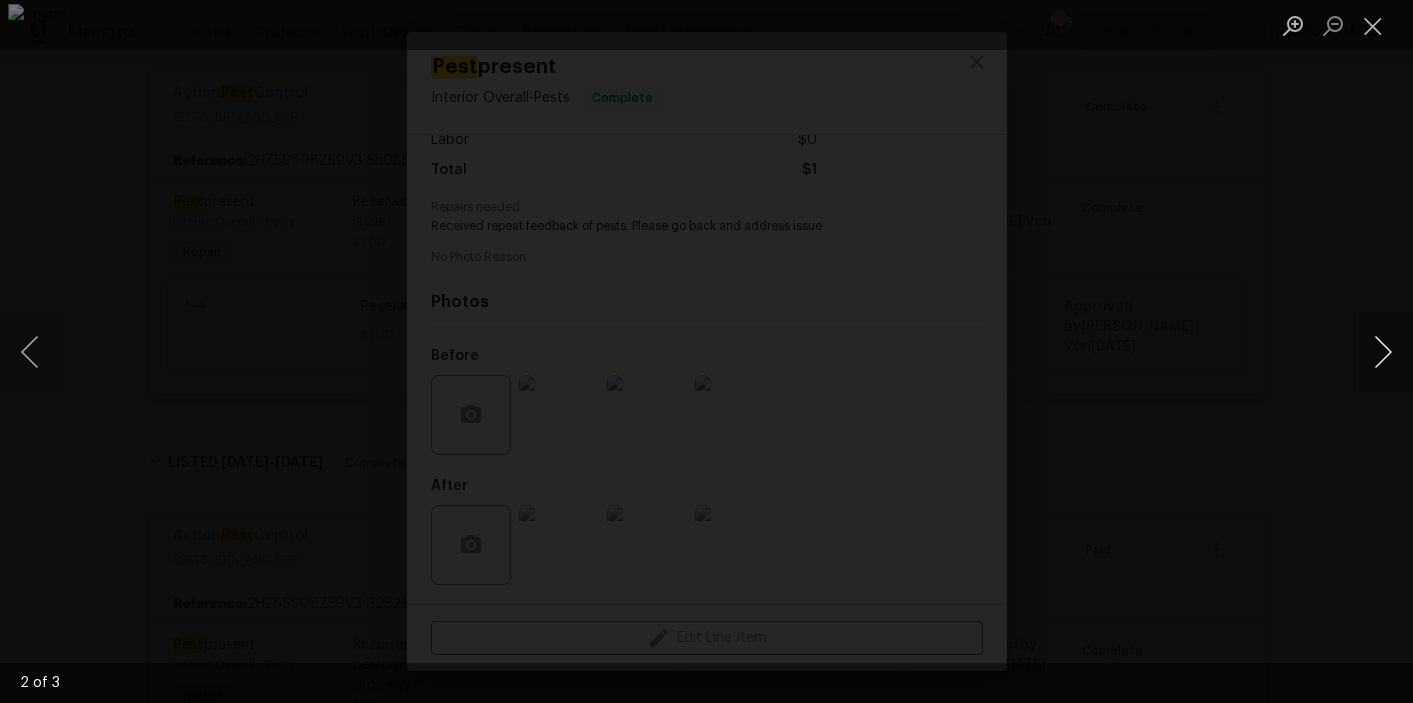 click at bounding box center (1383, 352) 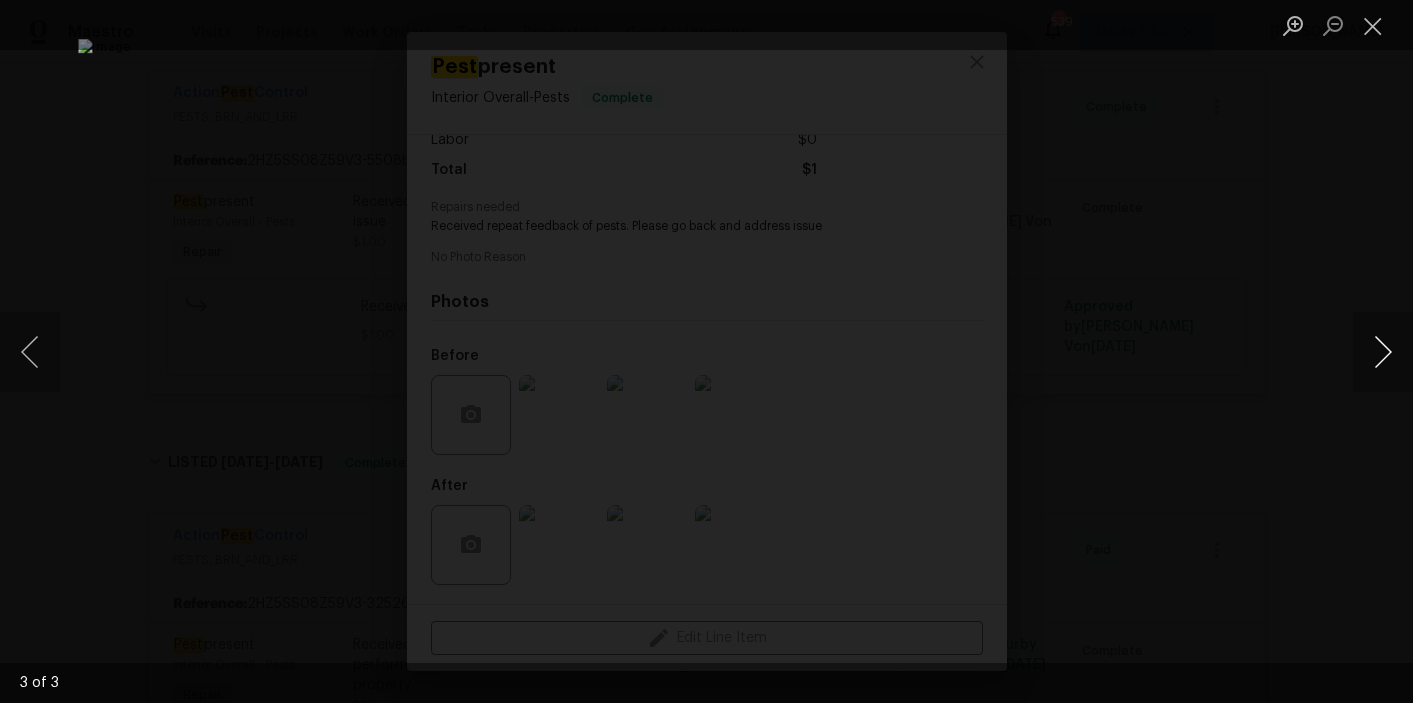 click at bounding box center (1383, 352) 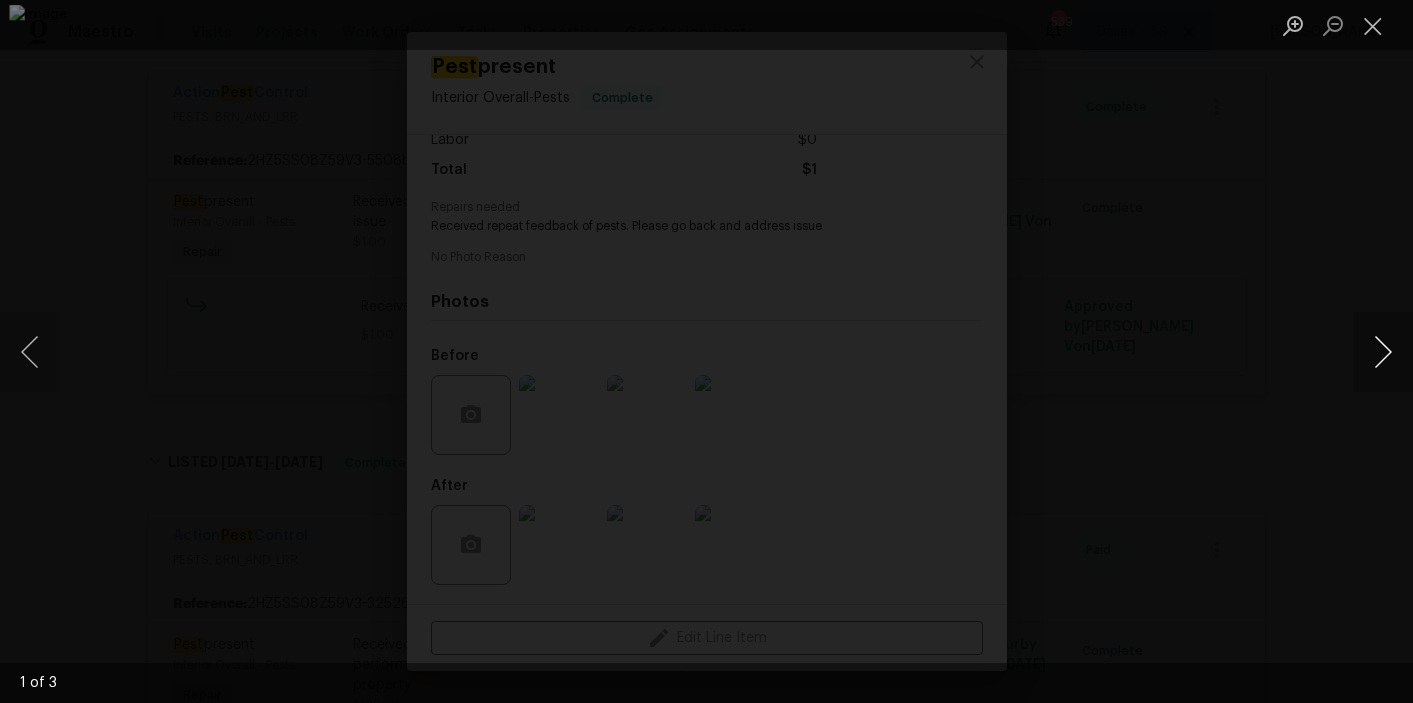 click at bounding box center [1383, 352] 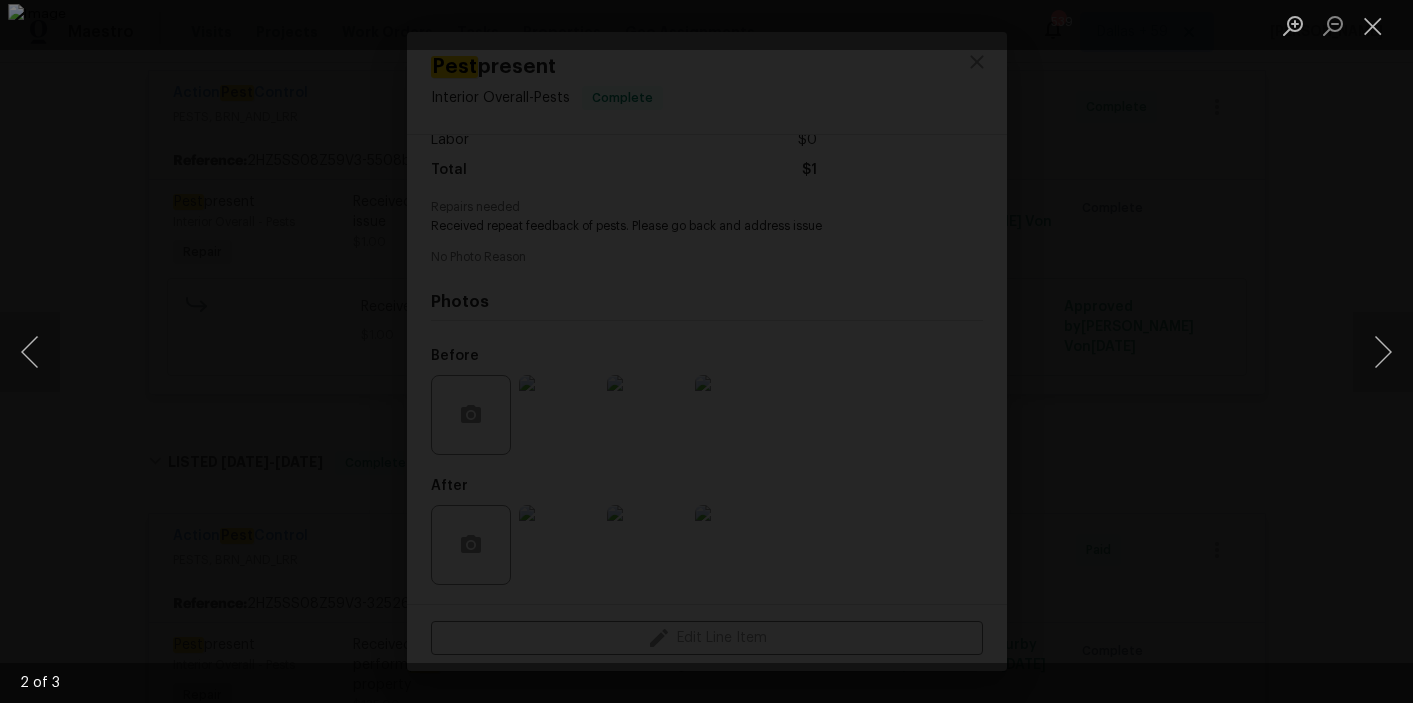 click at bounding box center [706, 351] 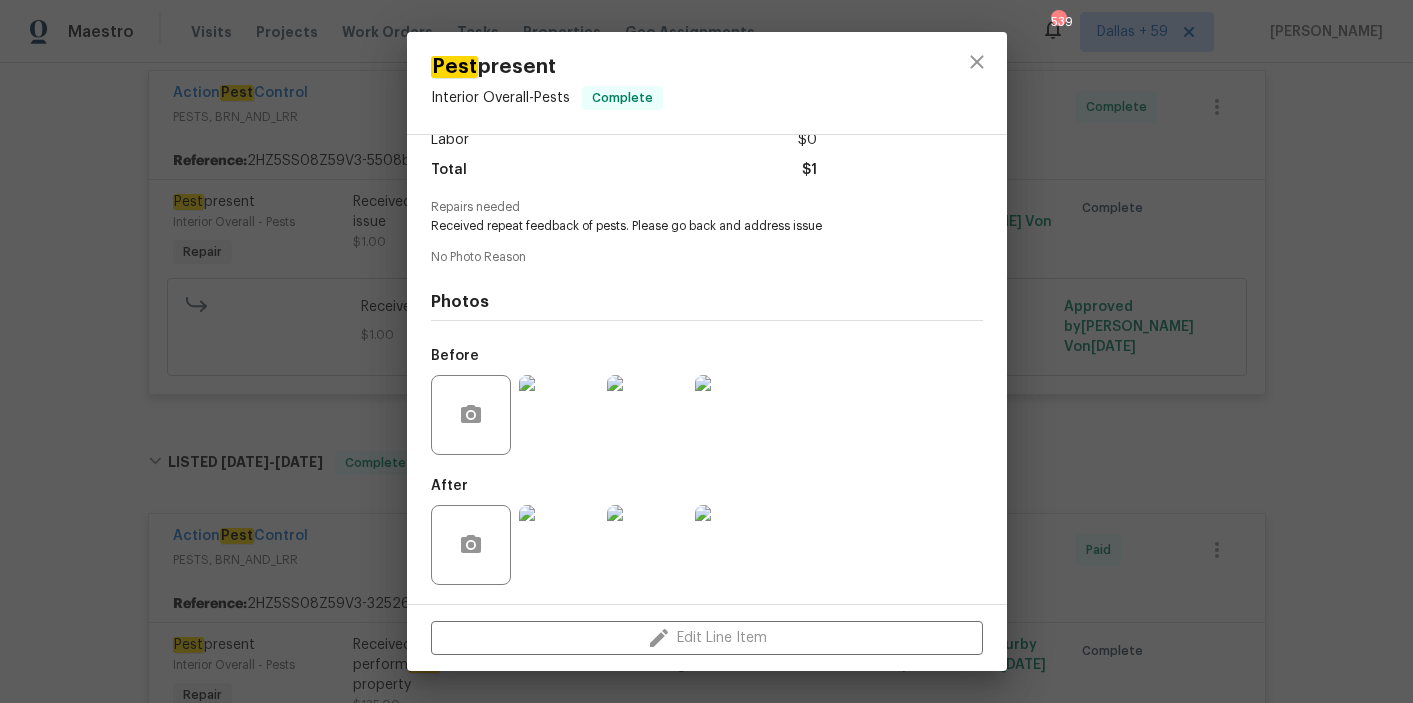 click at bounding box center (559, 545) 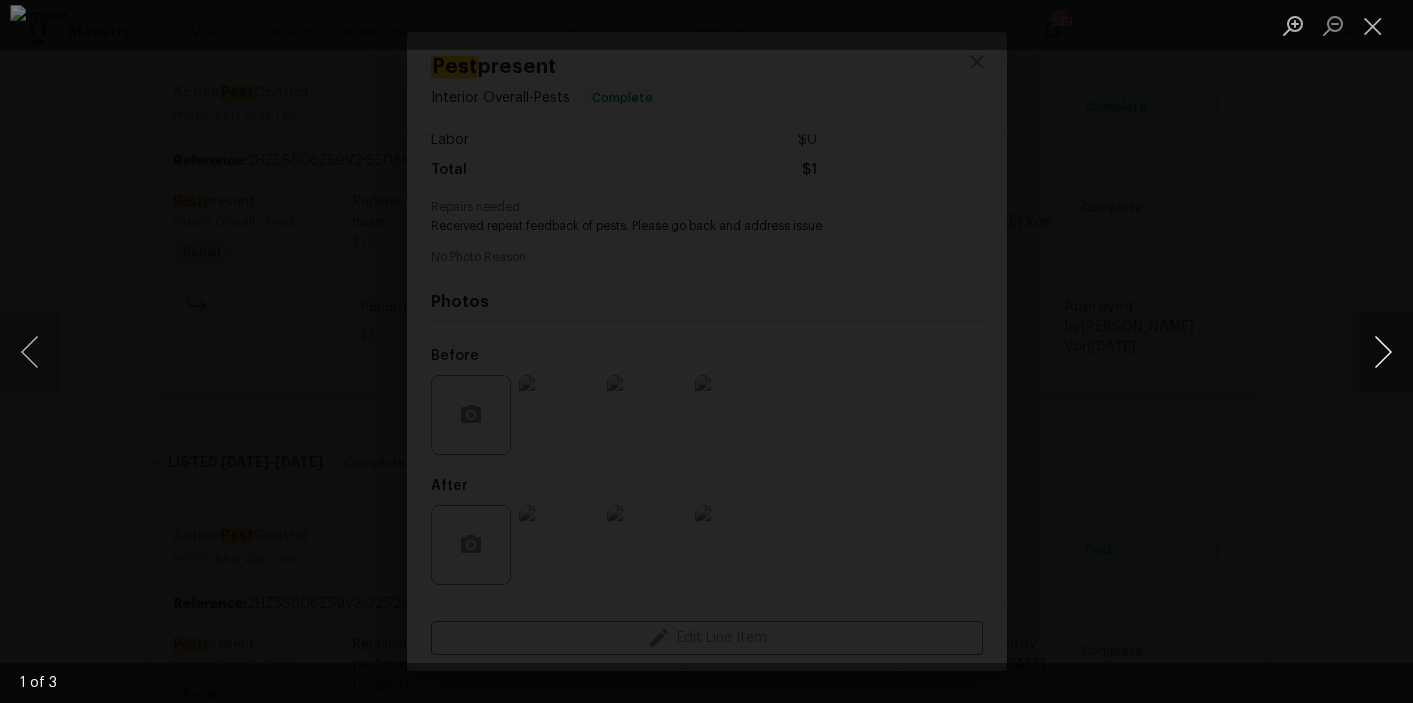 click at bounding box center (1383, 352) 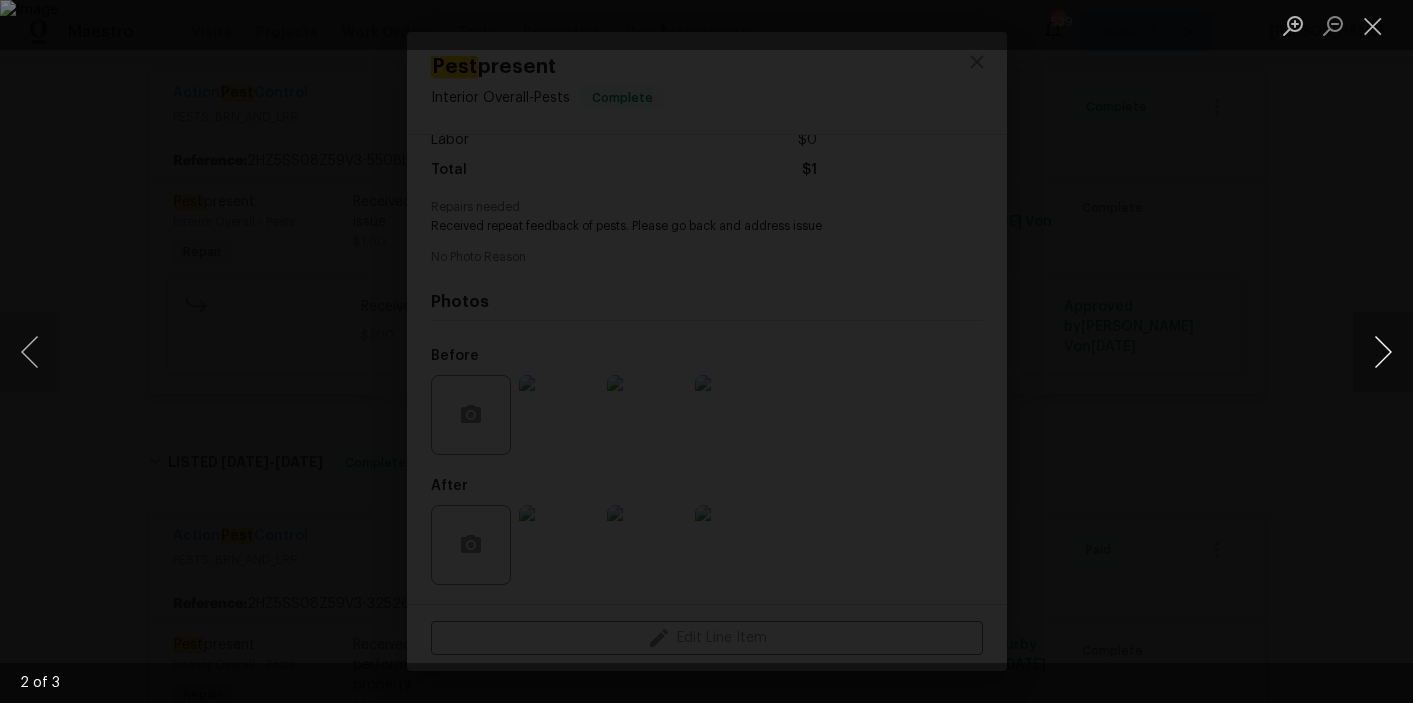 click at bounding box center [1383, 352] 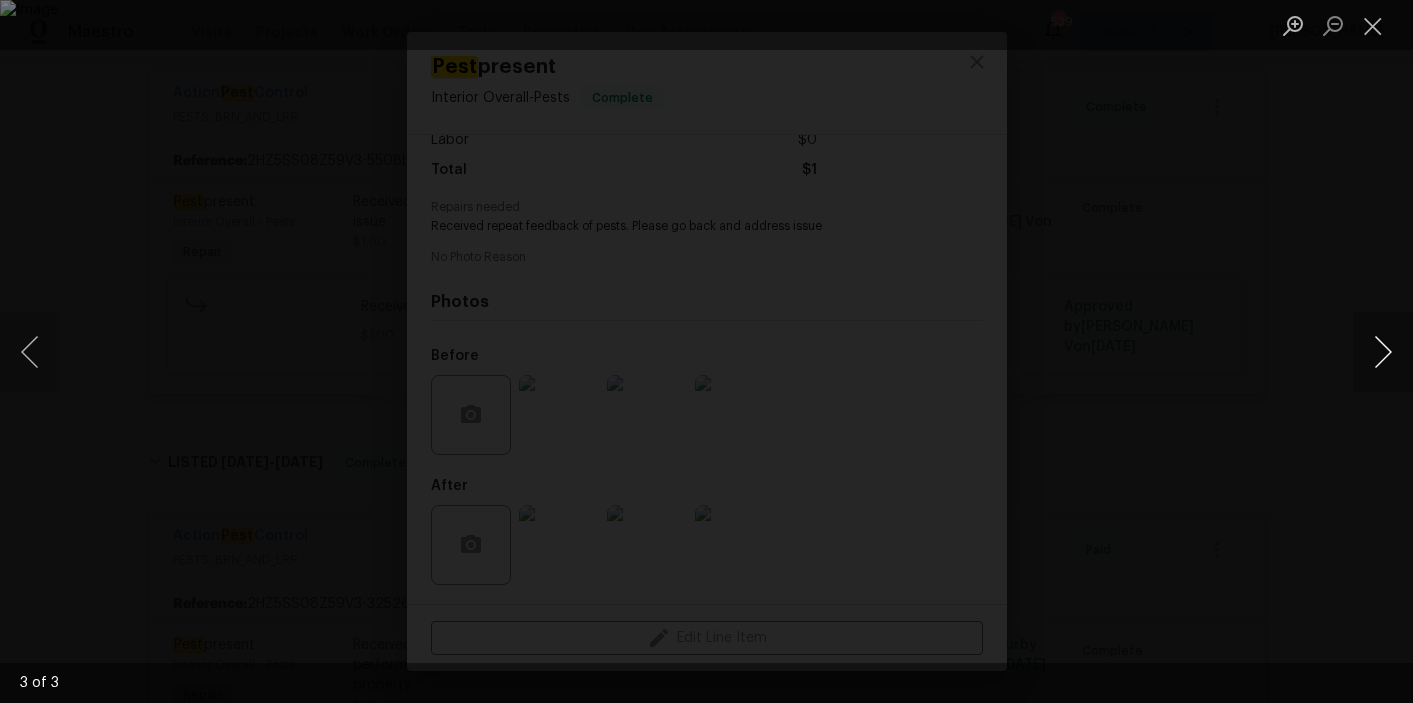 click at bounding box center [1383, 352] 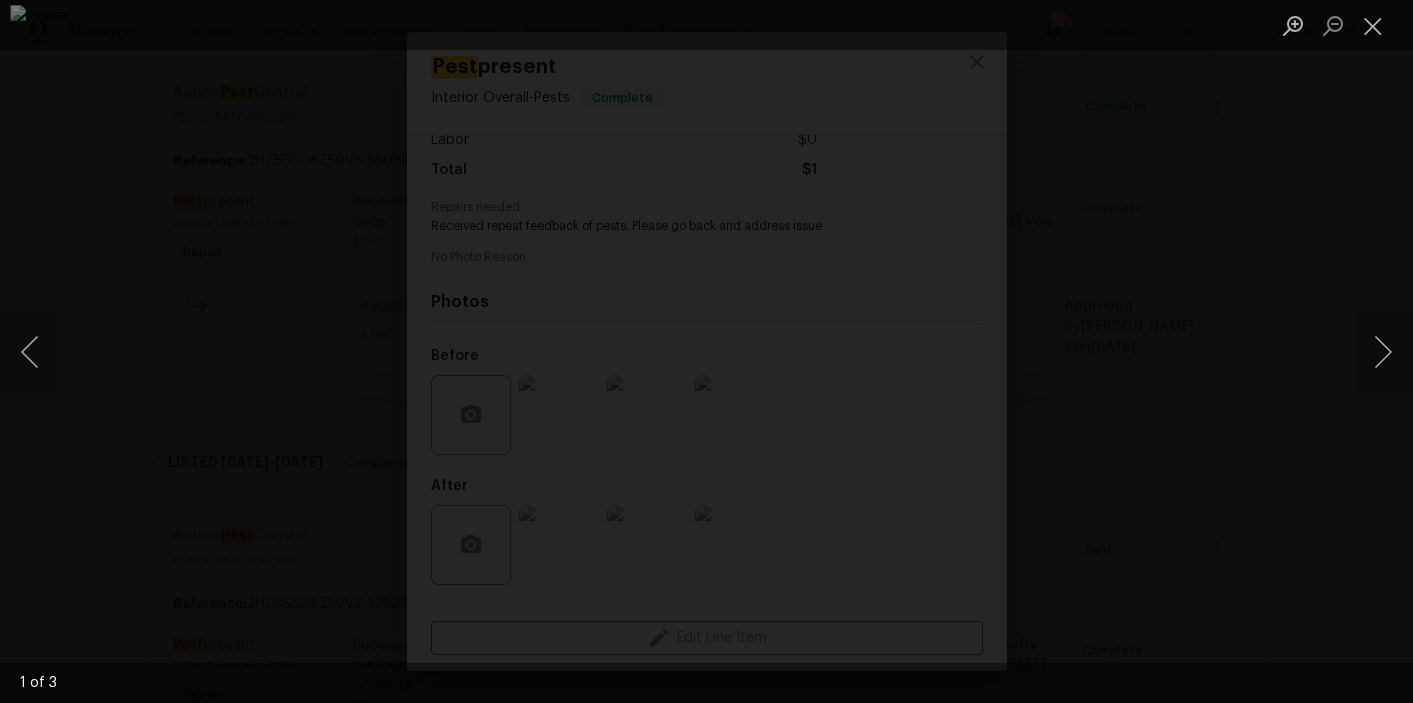 click at bounding box center [706, 351] 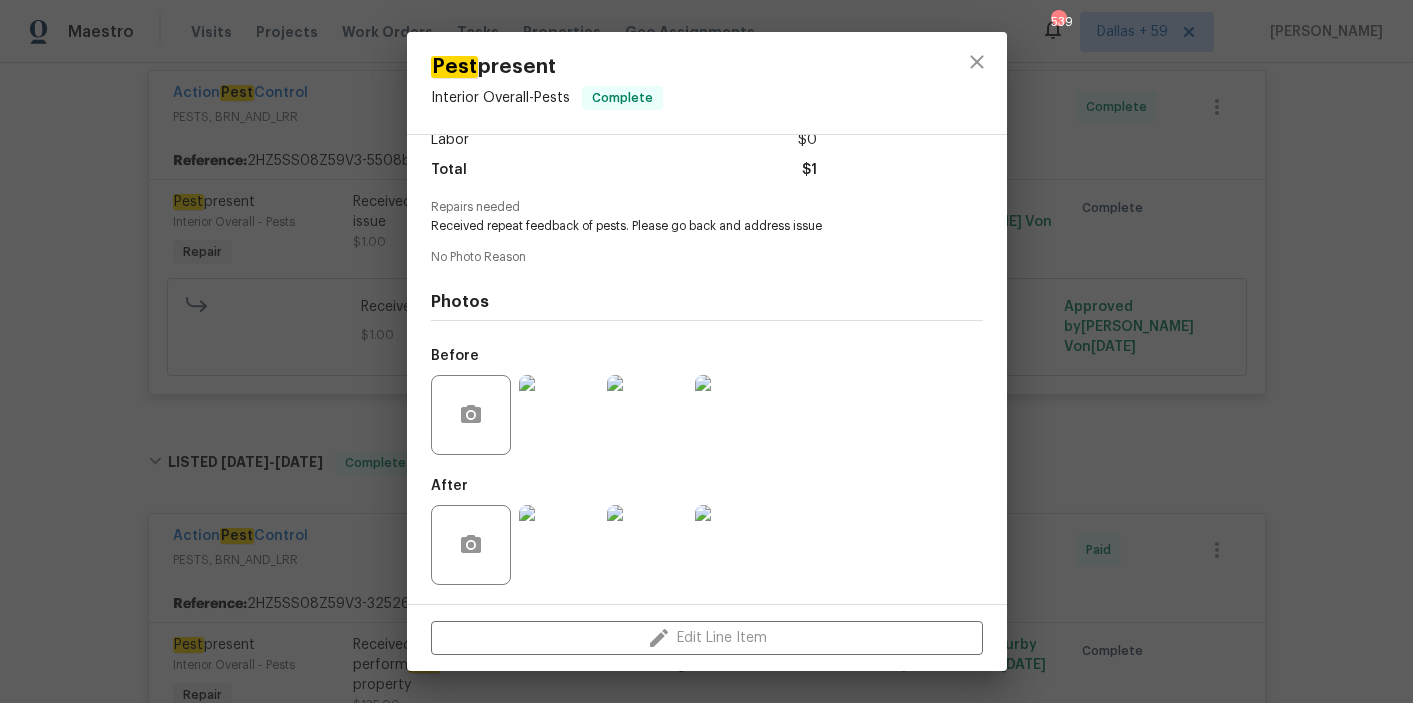 click on "Pest  present Interior Overall  -  Pests Complete Vendor Action  Pest  Control Account Category Repairs Cost $1 x 1 count $1 Labor $0 Total $1 Repairs needed Received repeat feedback of pests. Please go back and address issue No Photo Reason   Photos Before After  Edit Line Item" at bounding box center (706, 351) 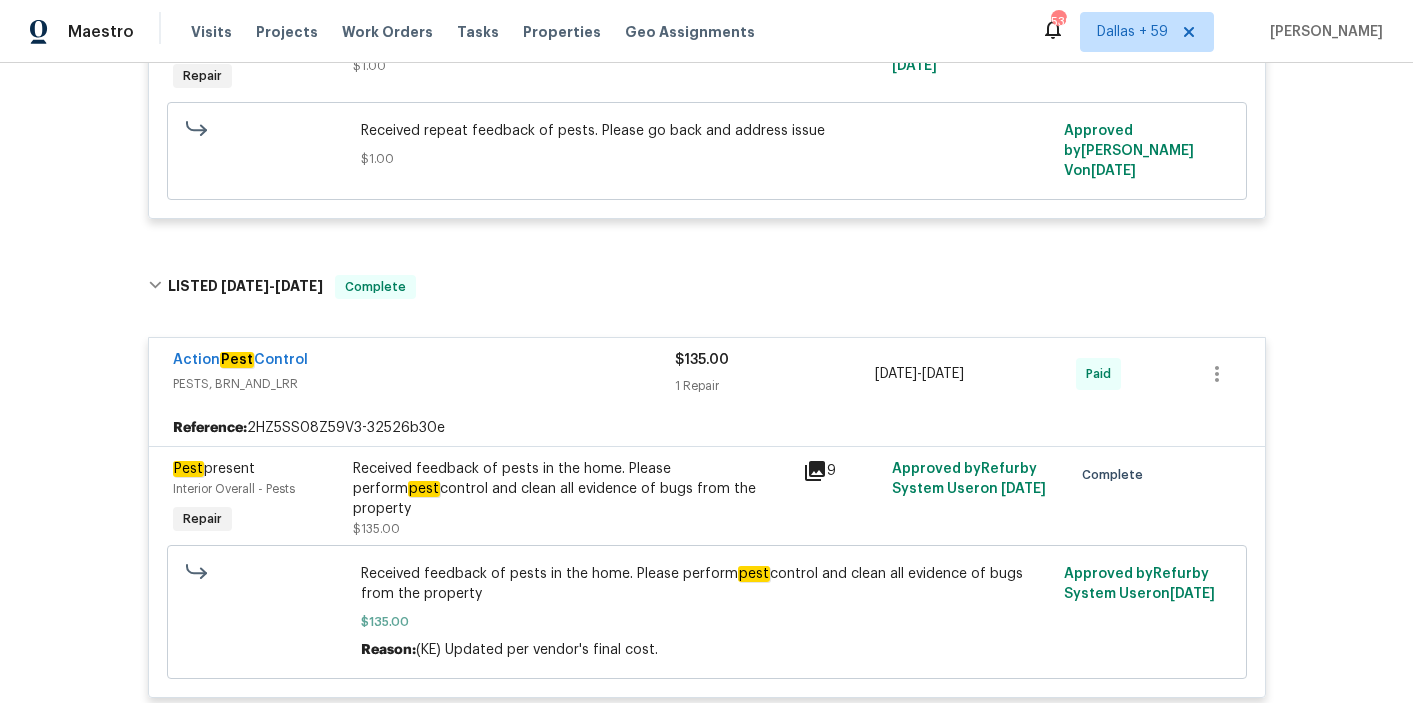 scroll, scrollTop: 0, scrollLeft: 0, axis: both 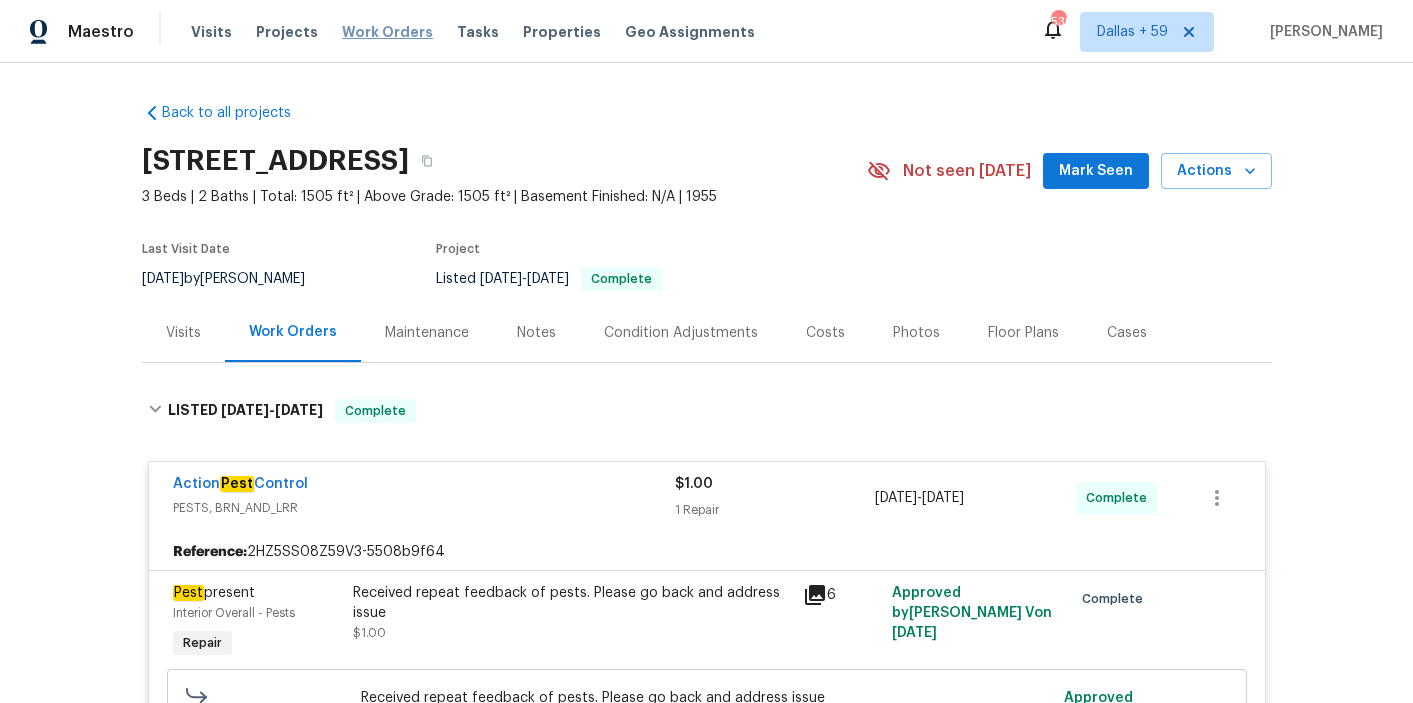 click on "Work Orders" at bounding box center [387, 32] 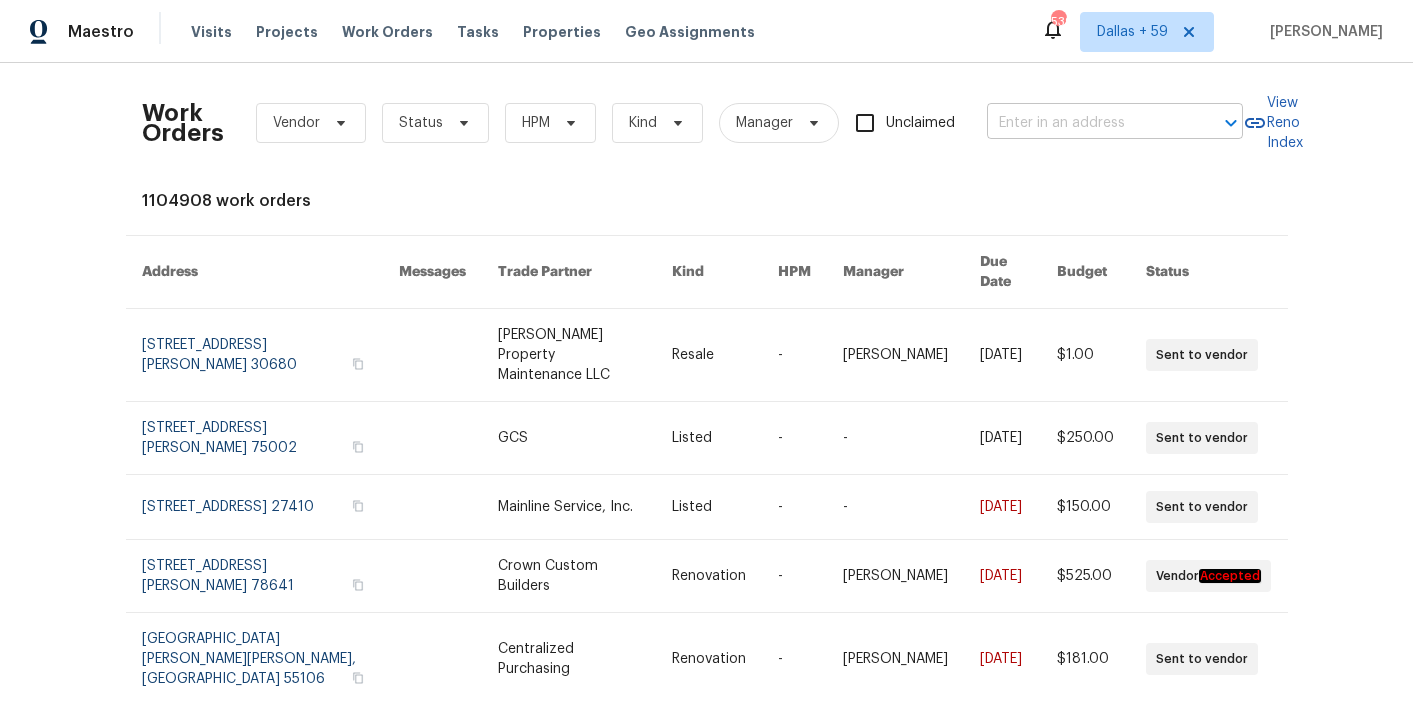 click at bounding box center (1087, 123) 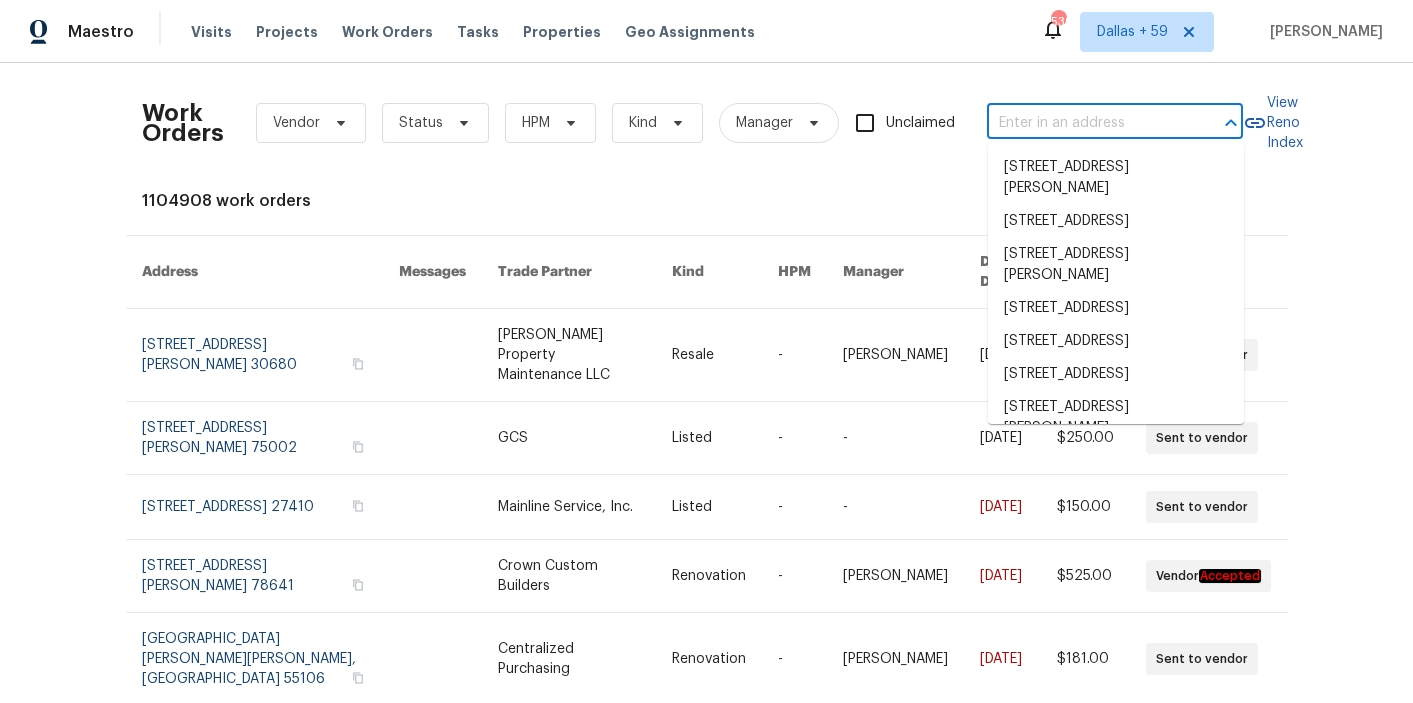 paste on "112 Old Bridge Ln, Chapel Hill, NC 27517" 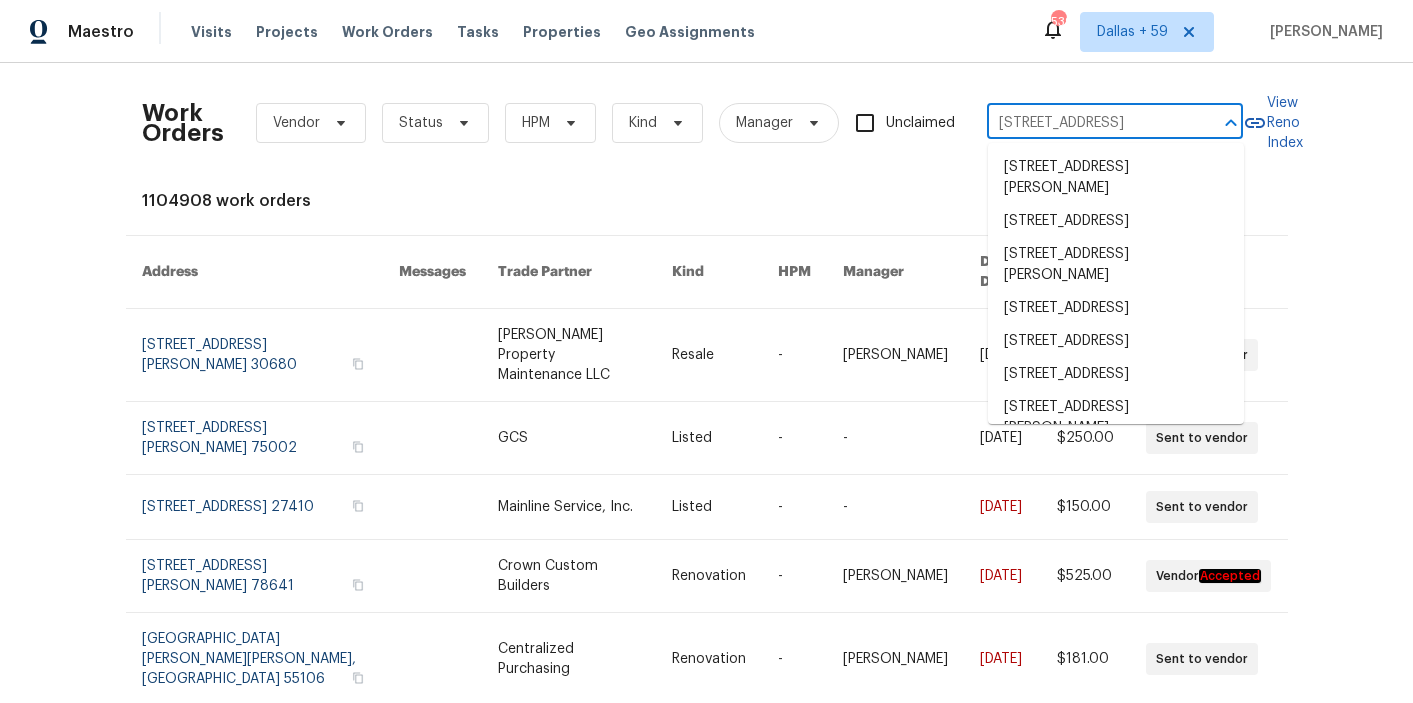 scroll, scrollTop: 0, scrollLeft: 71, axis: horizontal 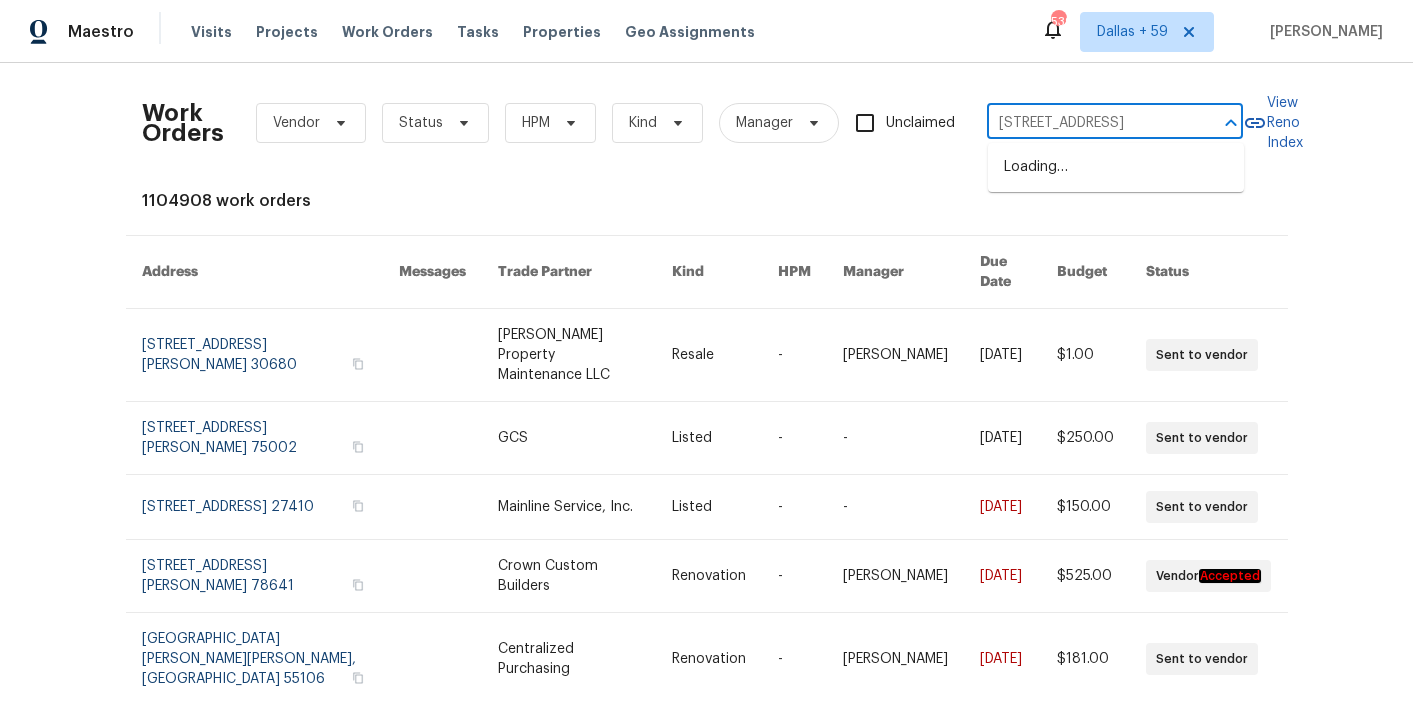 type on "112 Old Bridge Ln, Chapel Hill, NC 27517" 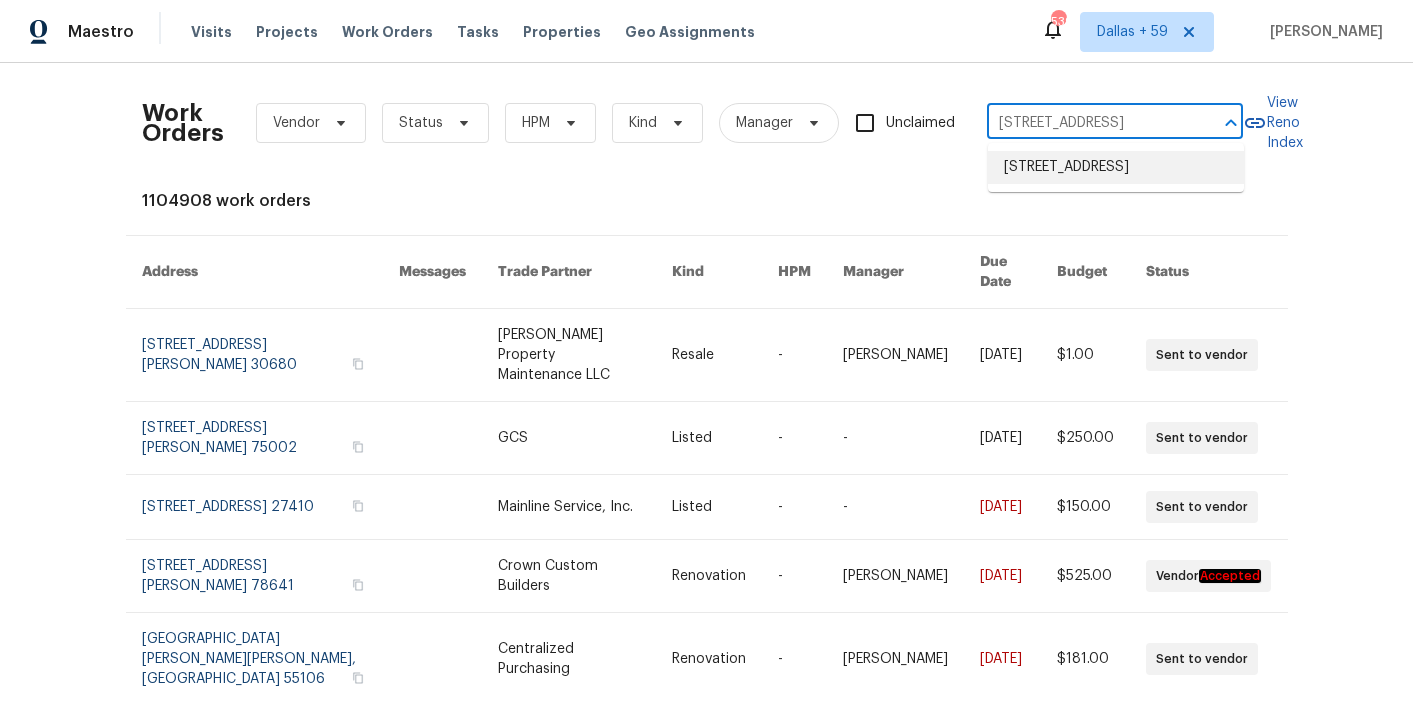 click on "112 Old Bridge Ln, Chapel Hill, NC 27517" at bounding box center (1116, 167) 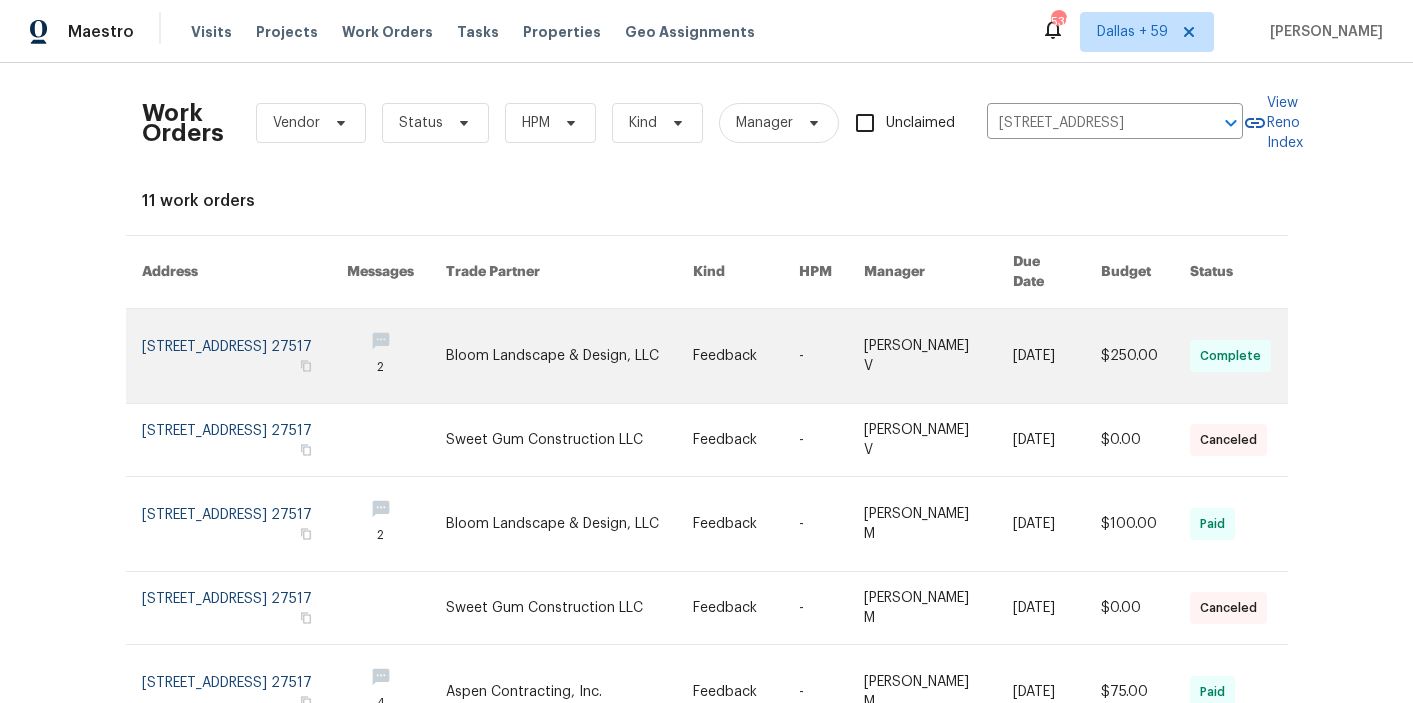 click at bounding box center [569, 356] 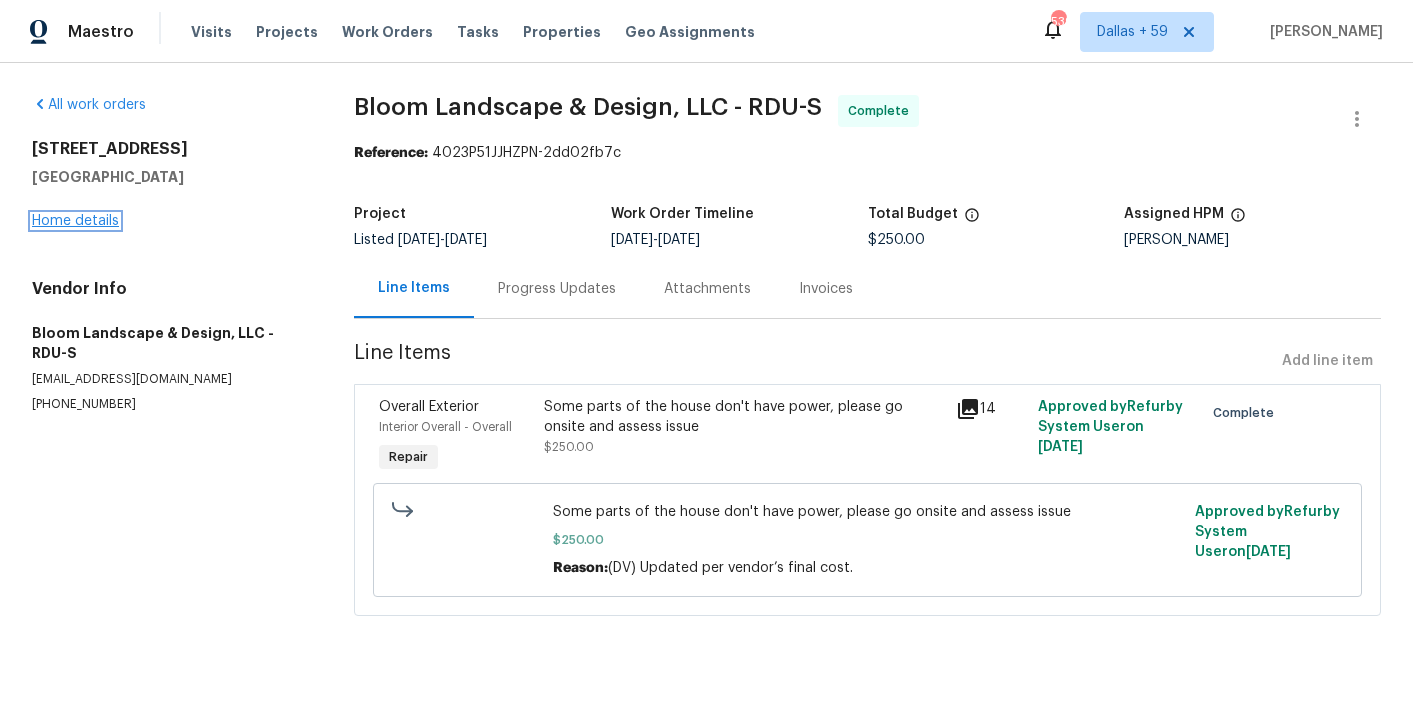 click on "Home details" at bounding box center (75, 221) 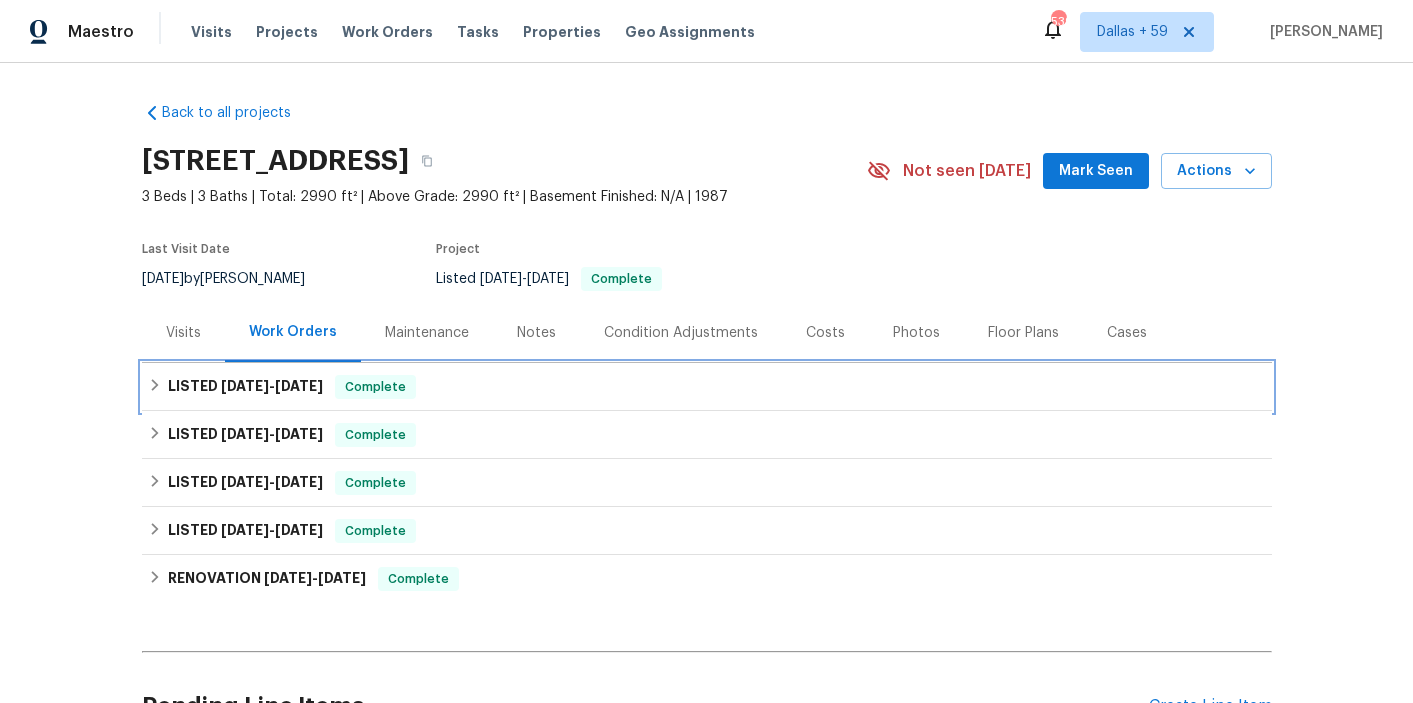 click on "LISTED   7/8/25  -  7/11/25 Complete" at bounding box center [707, 387] 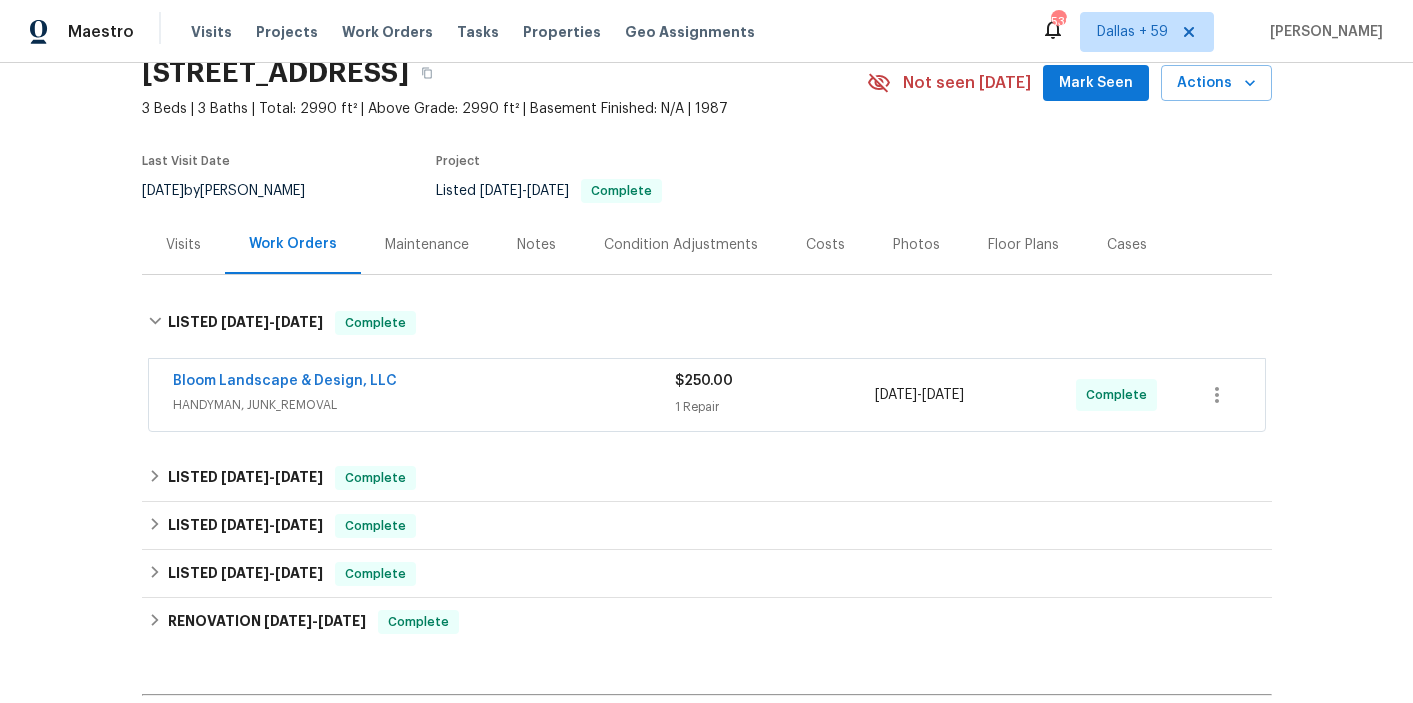click on "Bloom Landscape & Design, LLC" at bounding box center [424, 383] 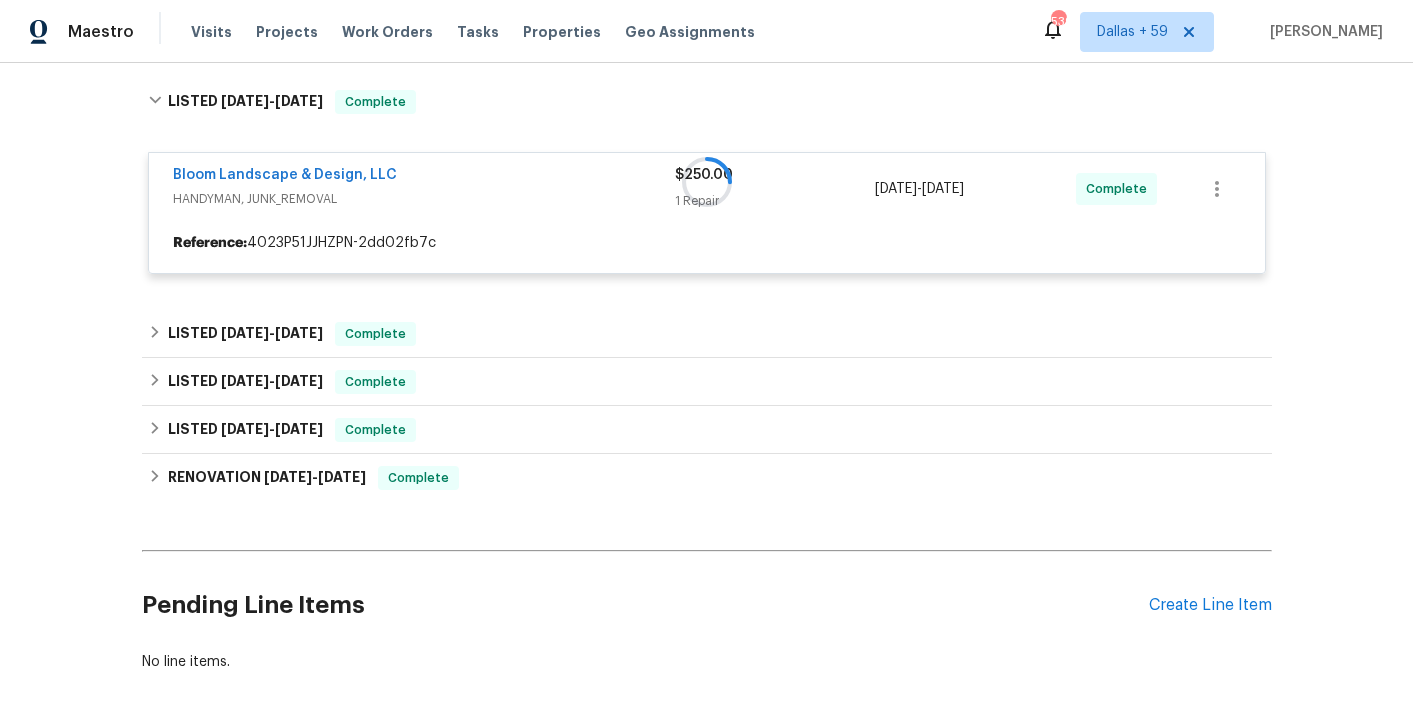 scroll, scrollTop: 348, scrollLeft: 0, axis: vertical 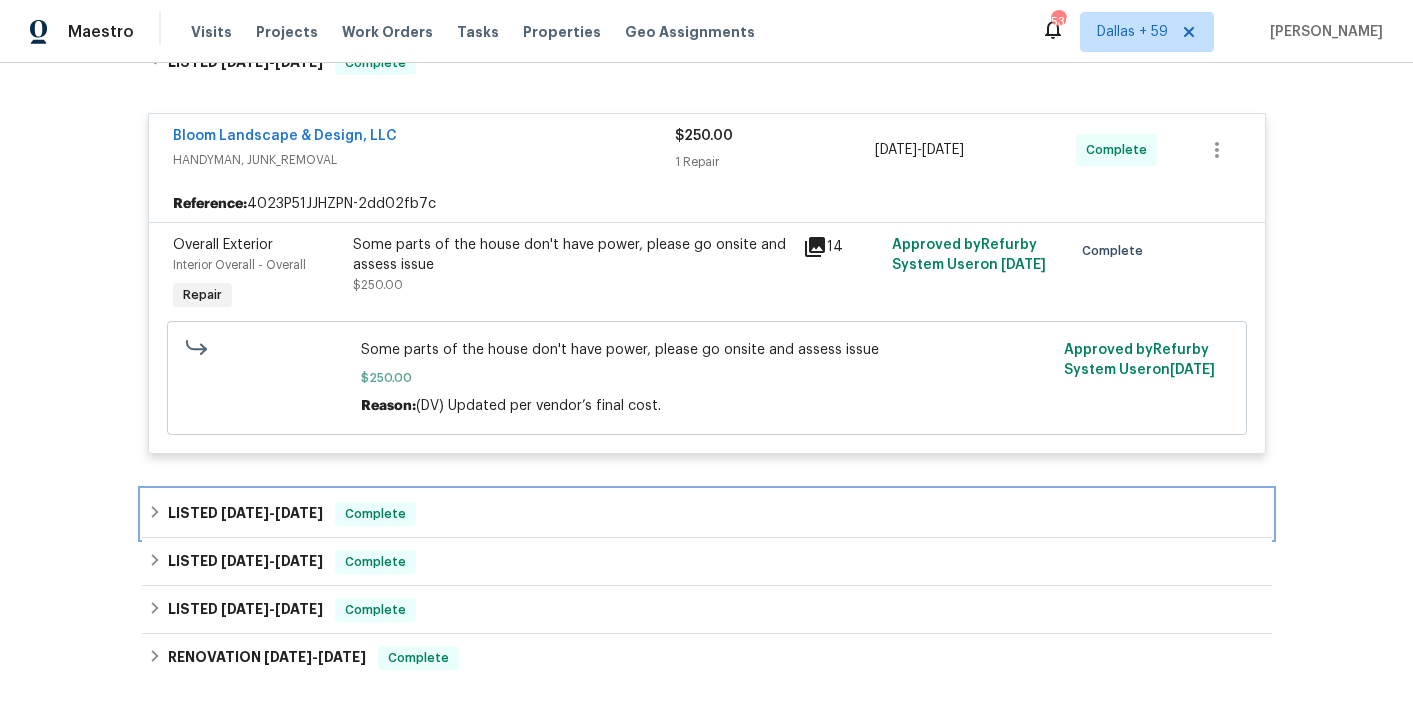 click on "LISTED   6/17/25  -  6/23/25 Complete" at bounding box center [707, 514] 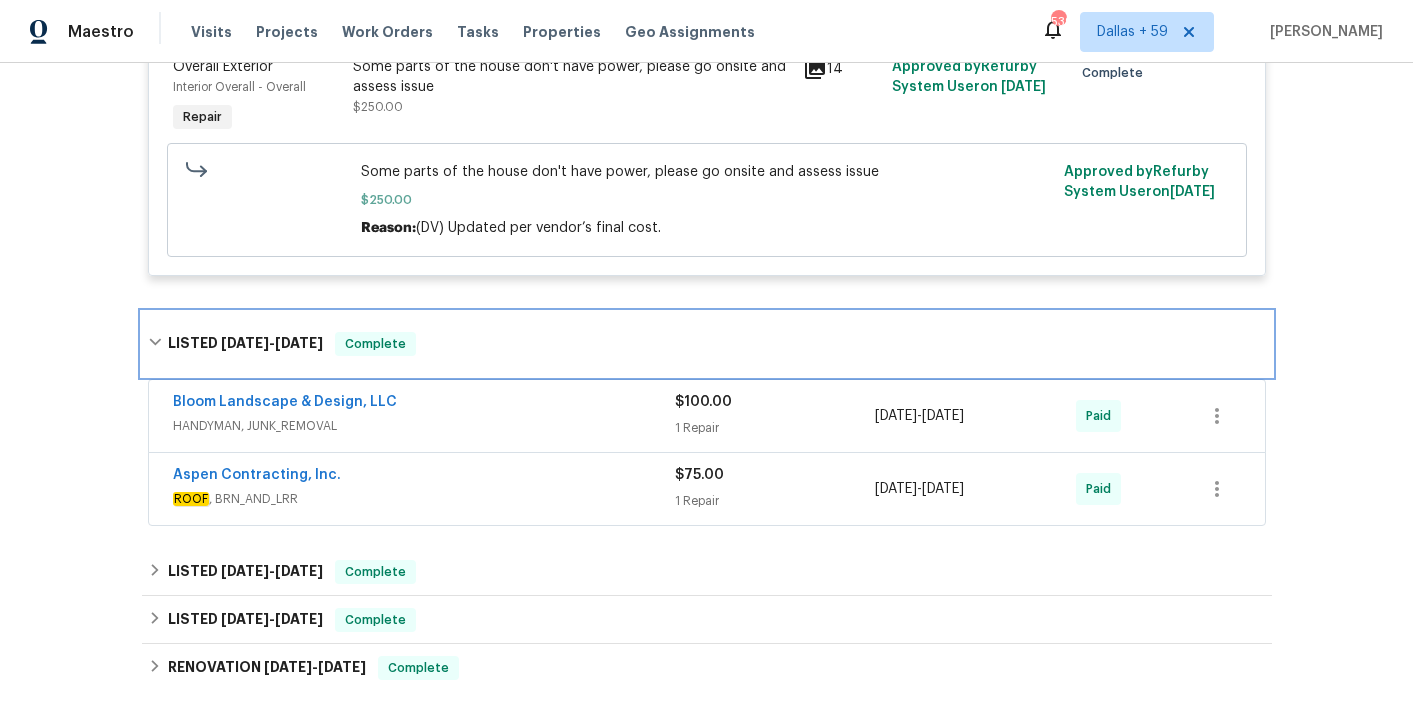 scroll, scrollTop: 557, scrollLeft: 0, axis: vertical 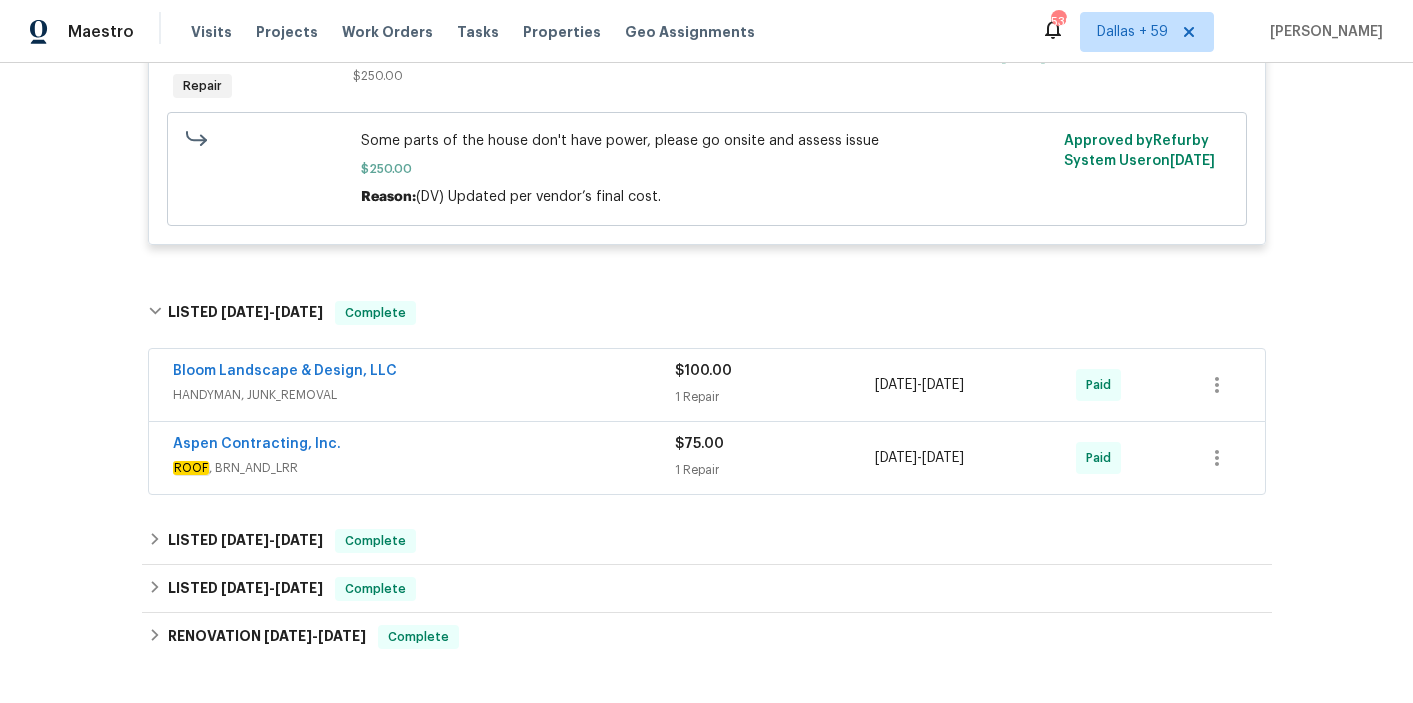 click on "ROOF , BRN_AND_LRR" at bounding box center (424, 468) 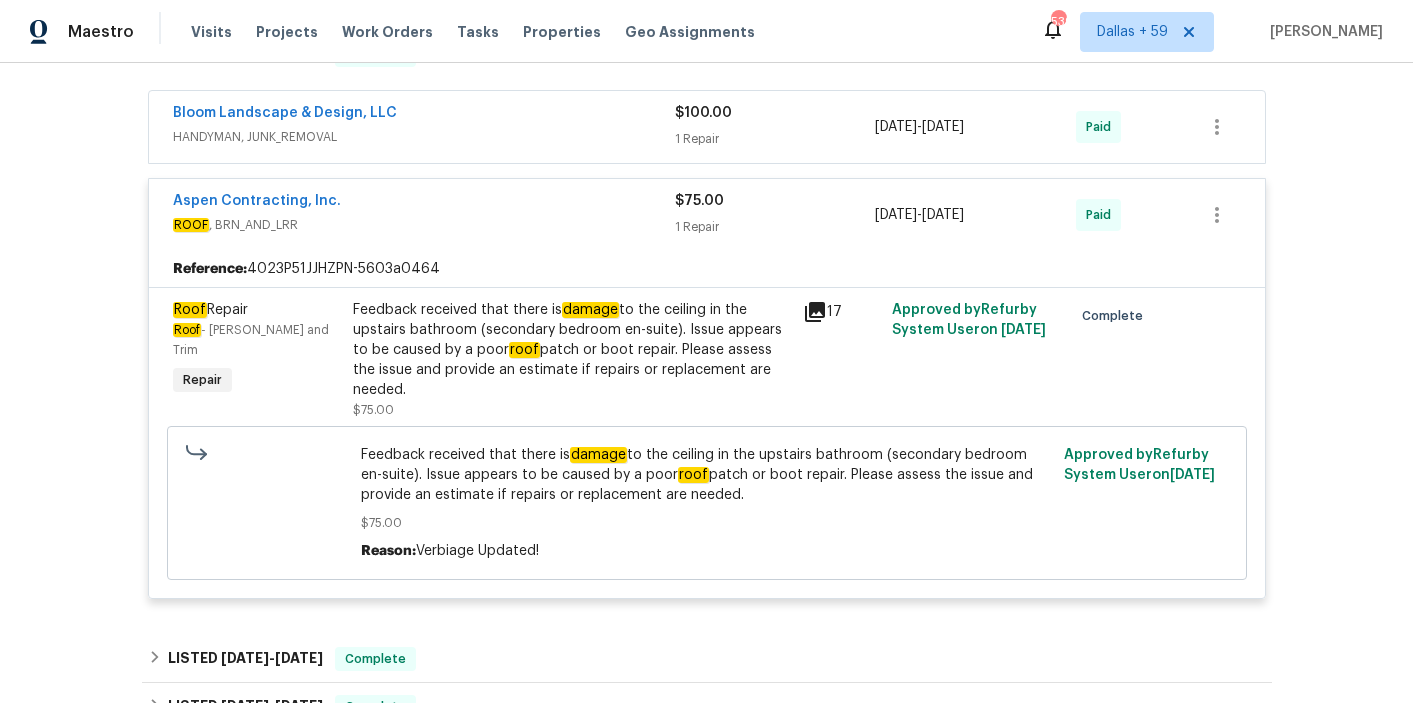 scroll, scrollTop: 790, scrollLeft: 0, axis: vertical 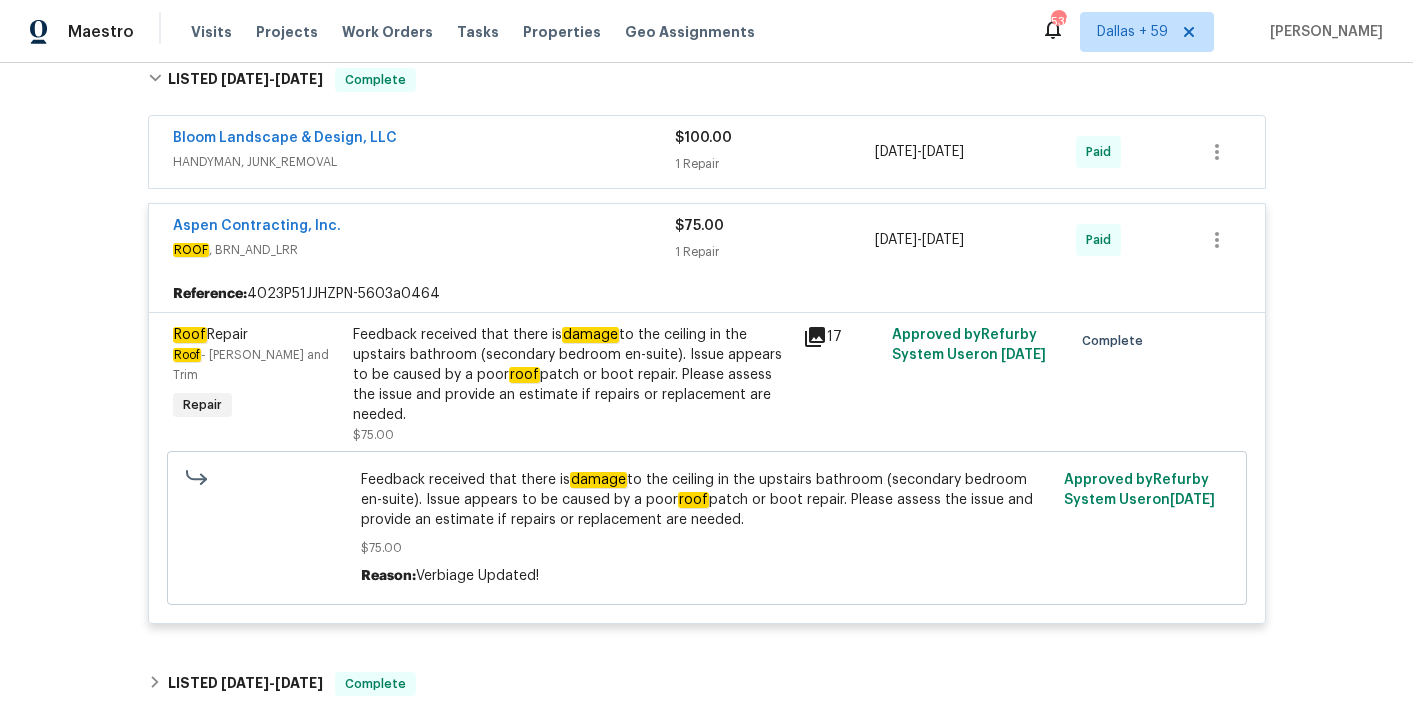 click on "Bloom Landscape & Design, LLC" at bounding box center [424, 140] 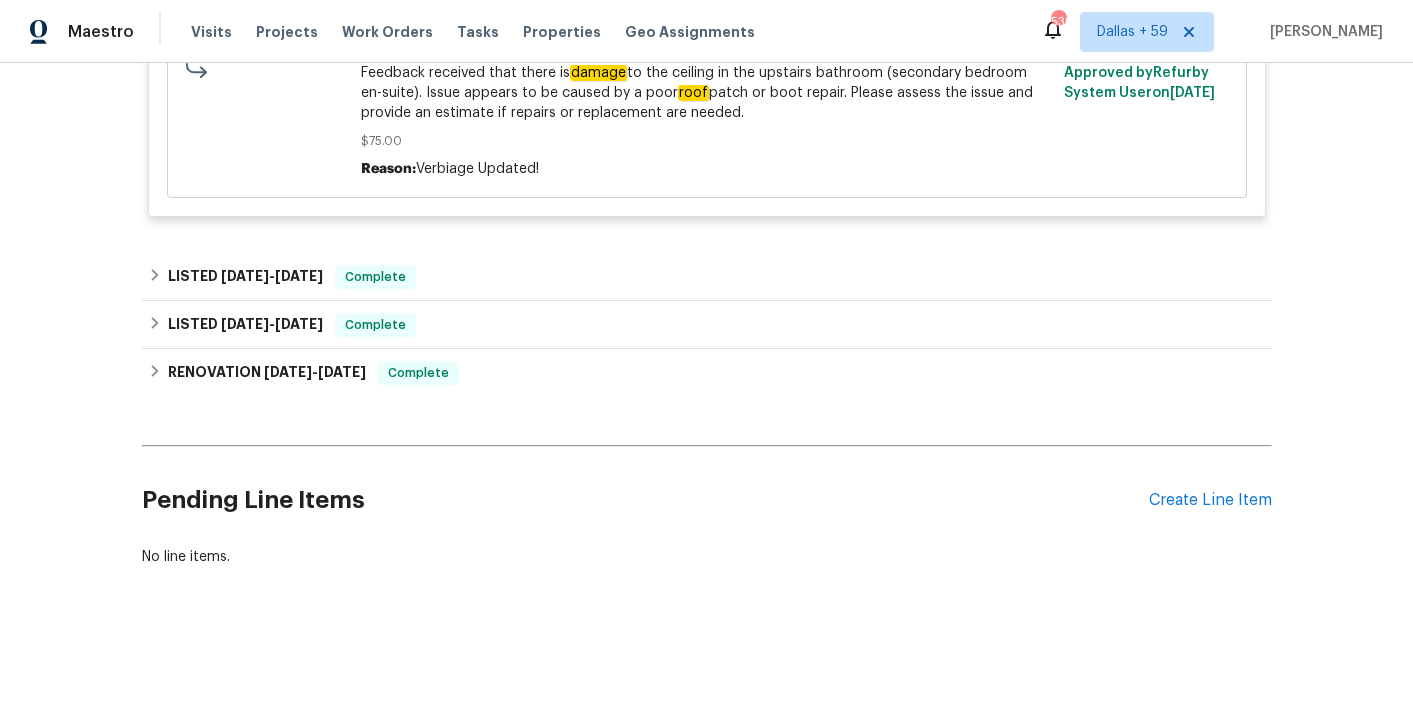 scroll, scrollTop: 1520, scrollLeft: 0, axis: vertical 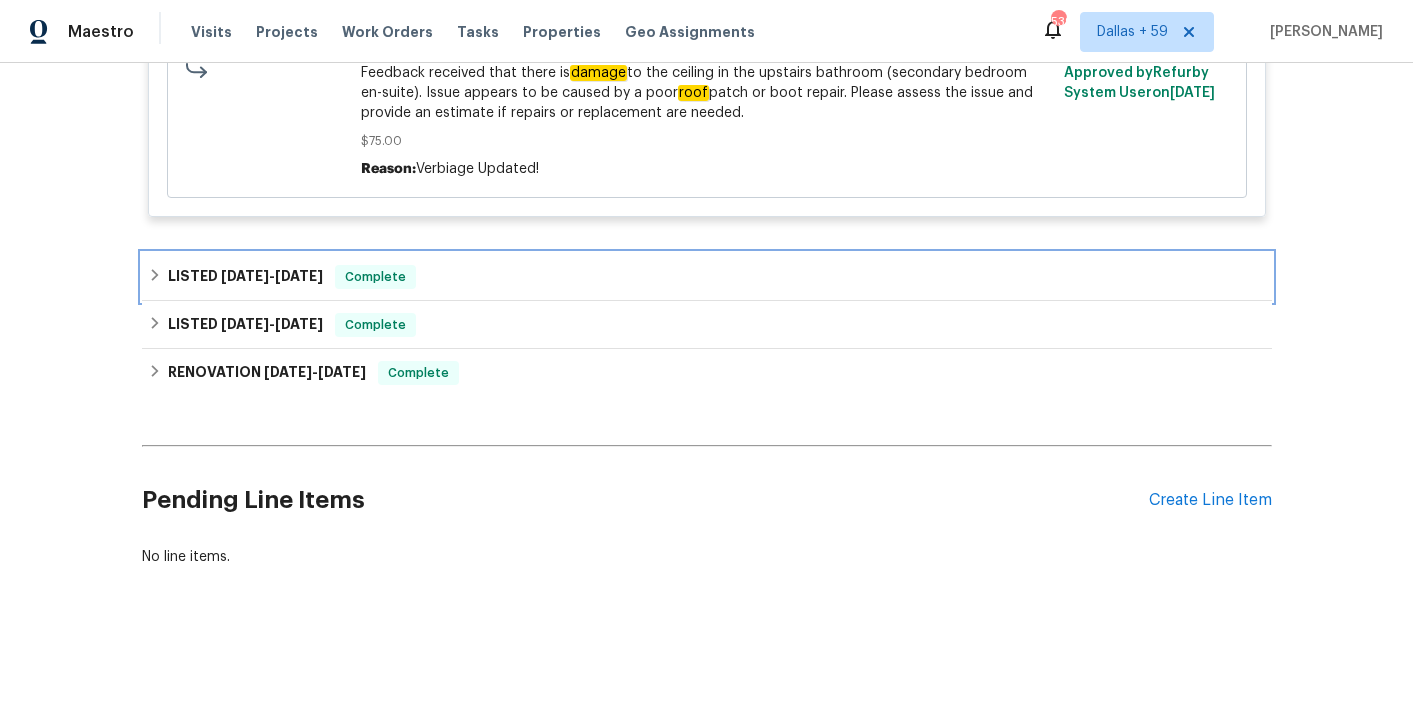 click on "LISTED   5/16/25  -  5/18/25 Complete" at bounding box center (707, 277) 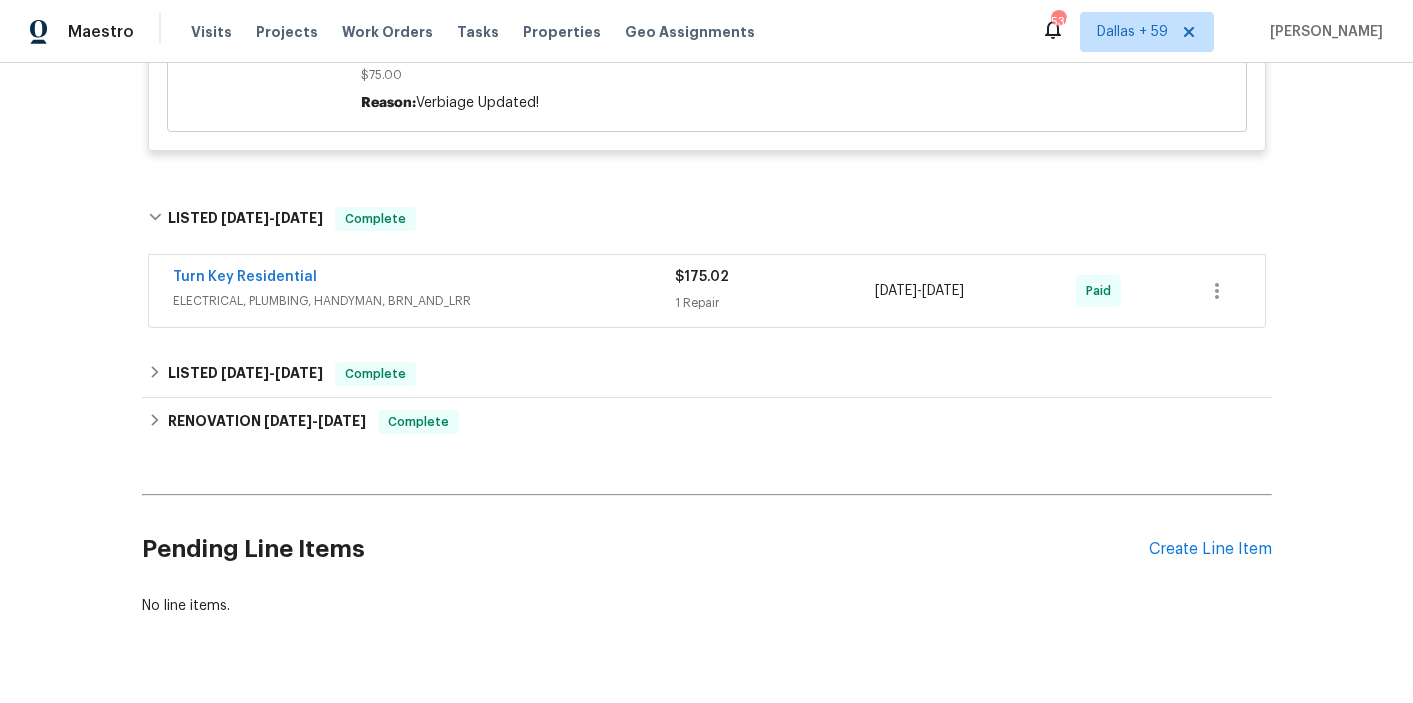 click on "Turn Key Residential" at bounding box center [424, 279] 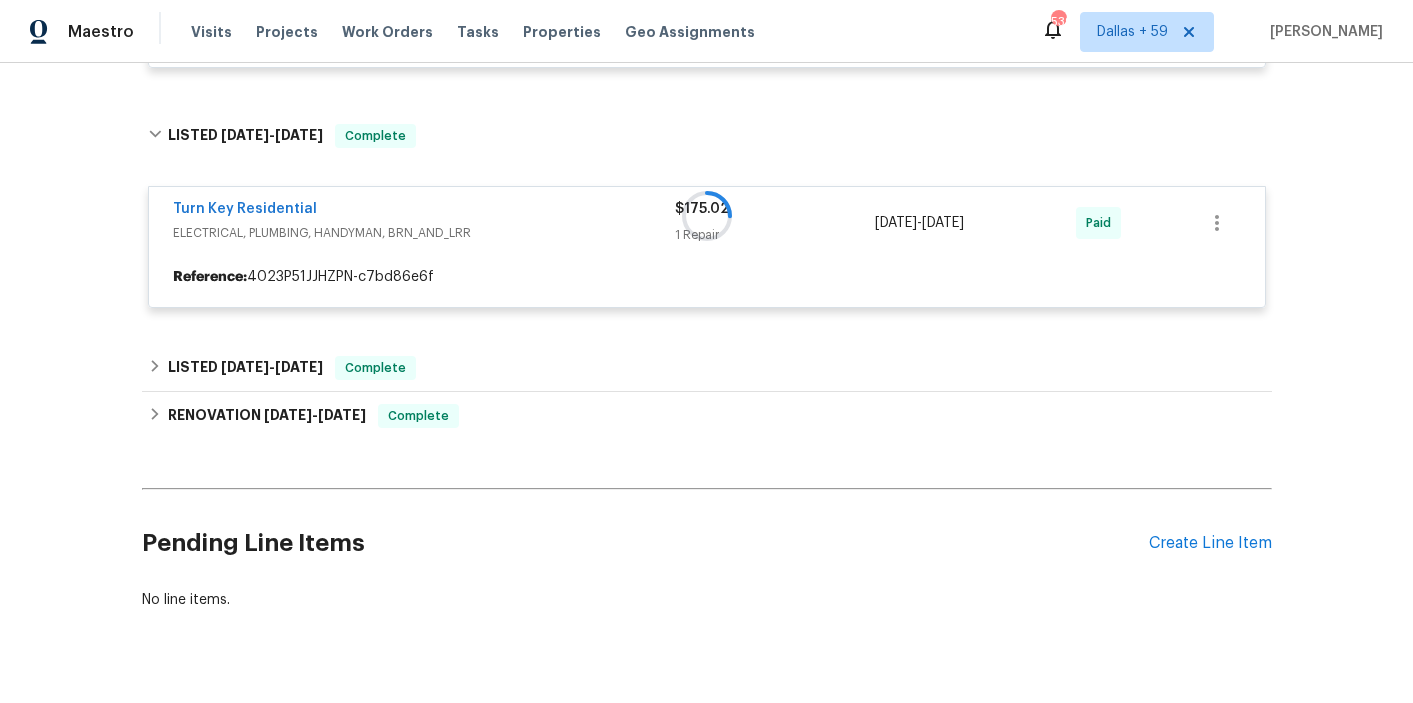 scroll, scrollTop: 1675, scrollLeft: 0, axis: vertical 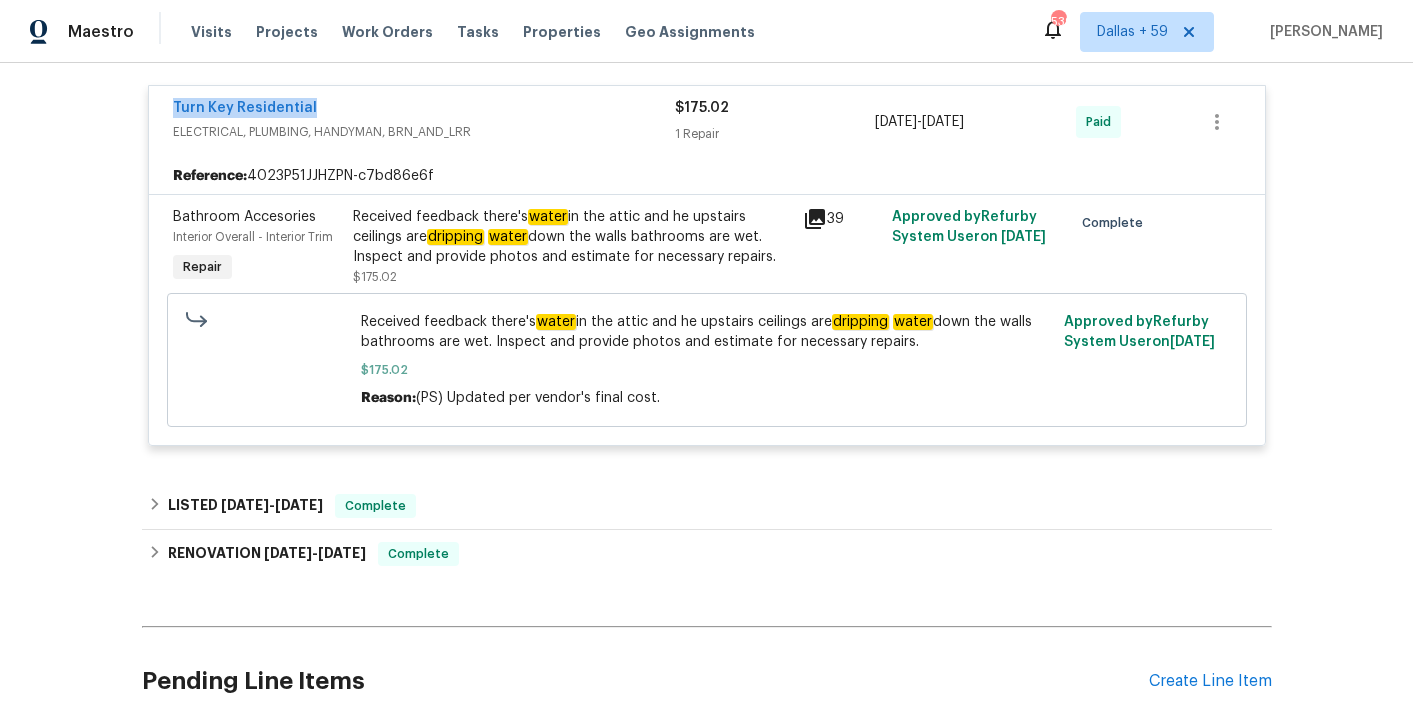click on "Received feedback there's  water  in the attic and he upstairs ceilings are  dripping   water  down the walls bathrooms are wet.  Inspect and provide photos and estimate for necessary repairs." at bounding box center (572, 237) 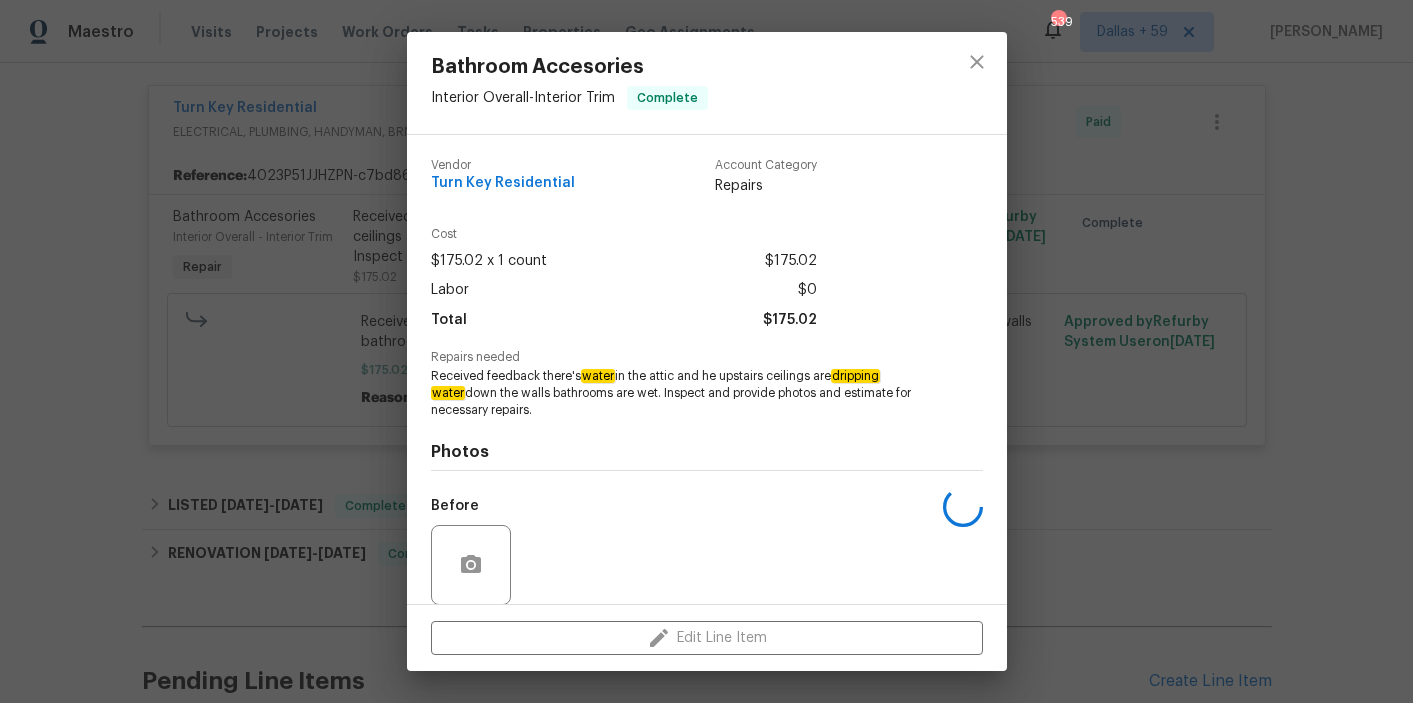 scroll, scrollTop: 151, scrollLeft: 0, axis: vertical 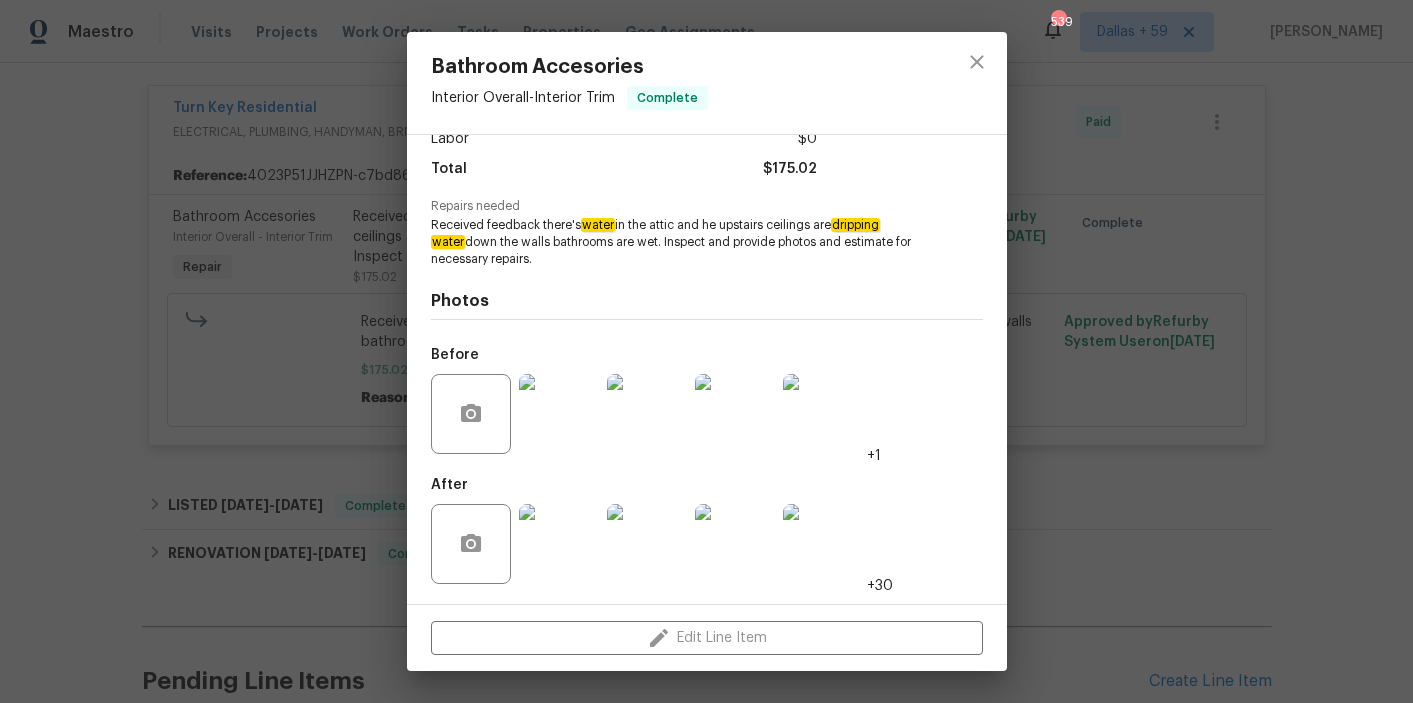 click at bounding box center [559, 414] 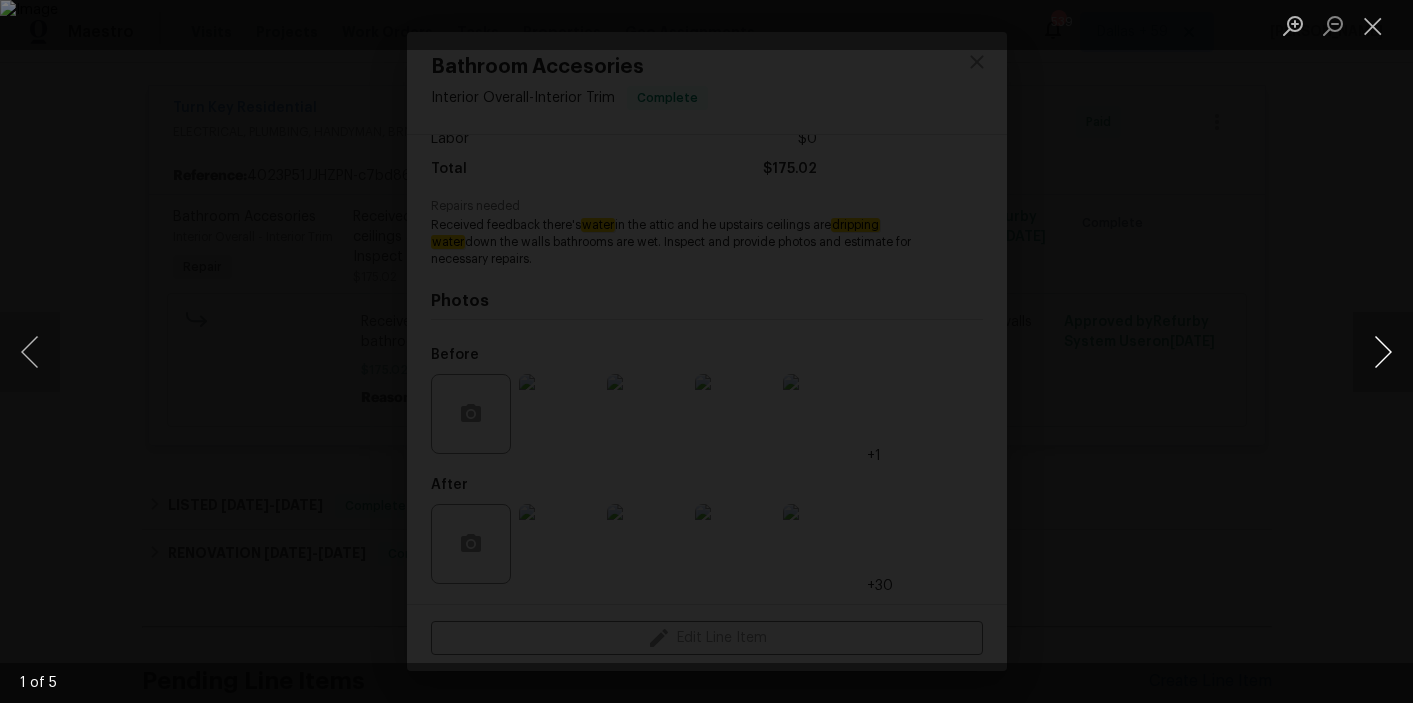 click at bounding box center (1383, 352) 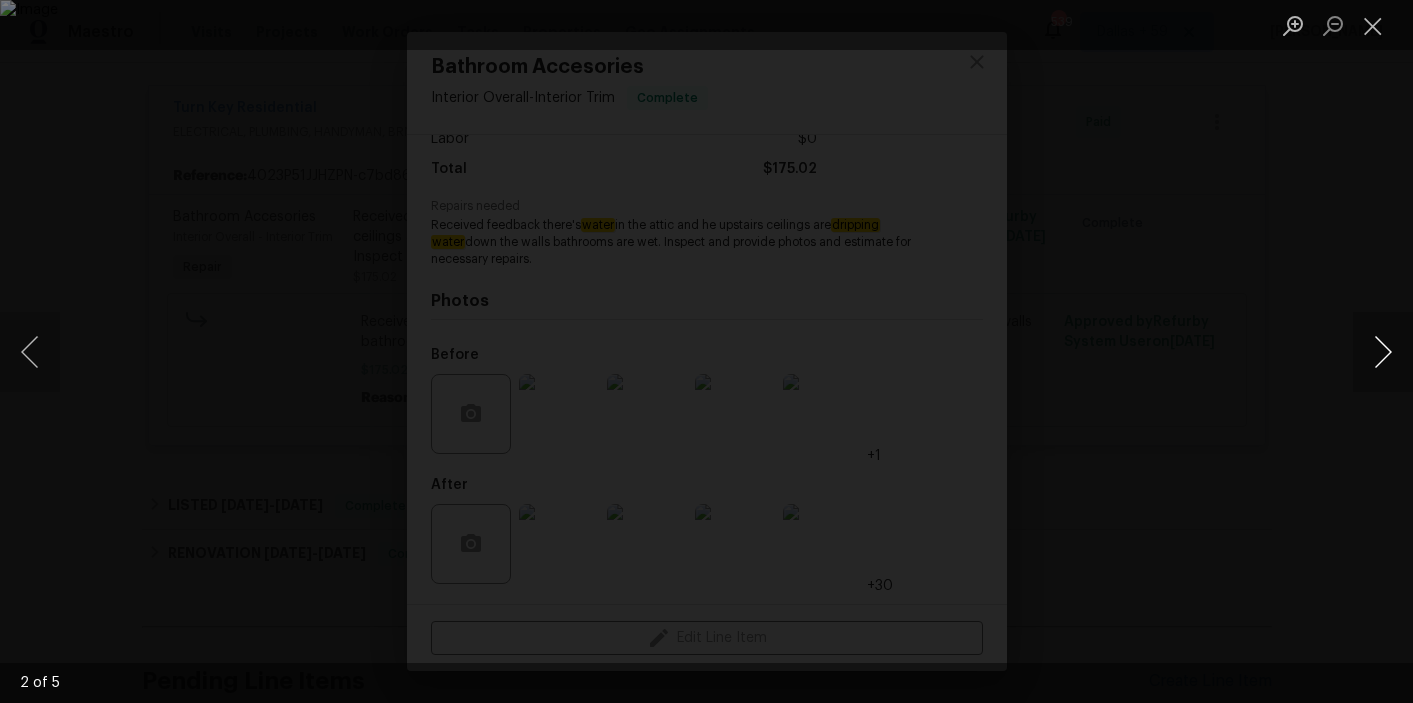 click at bounding box center (1383, 352) 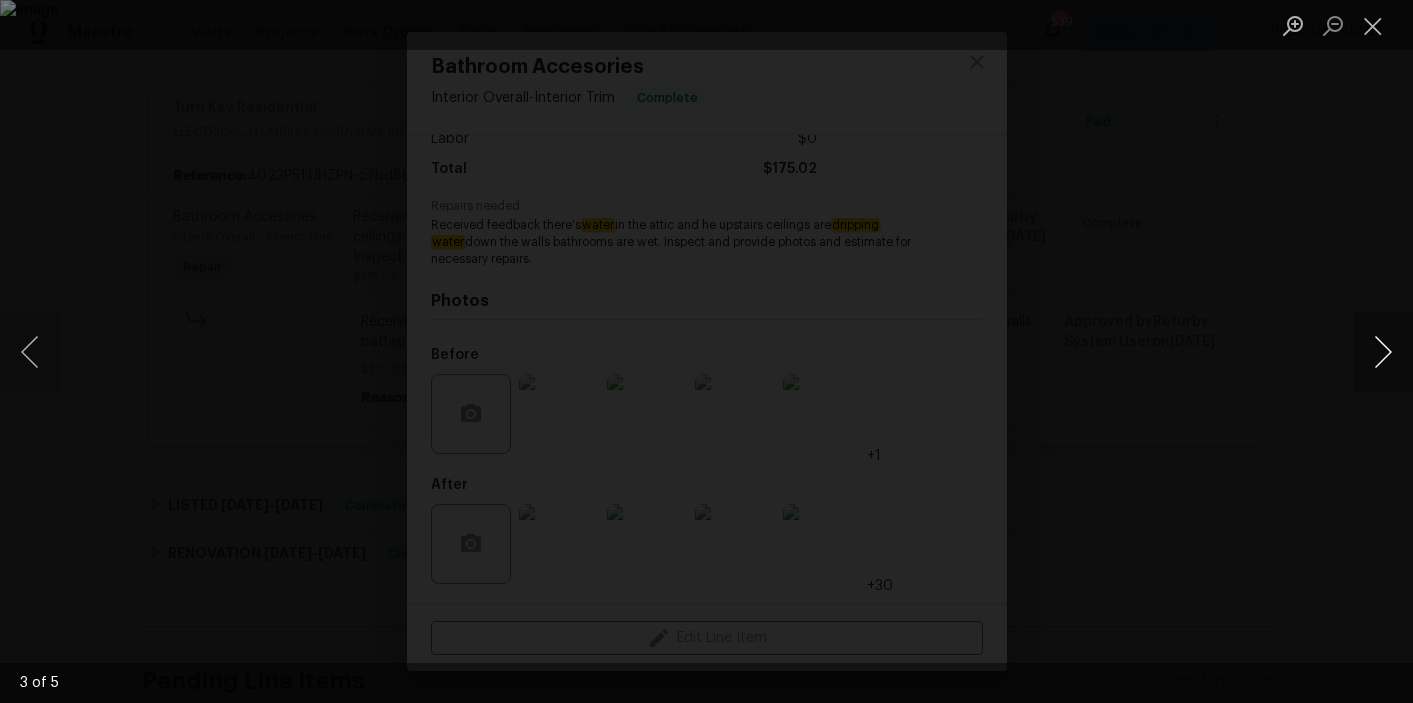 click at bounding box center [1383, 352] 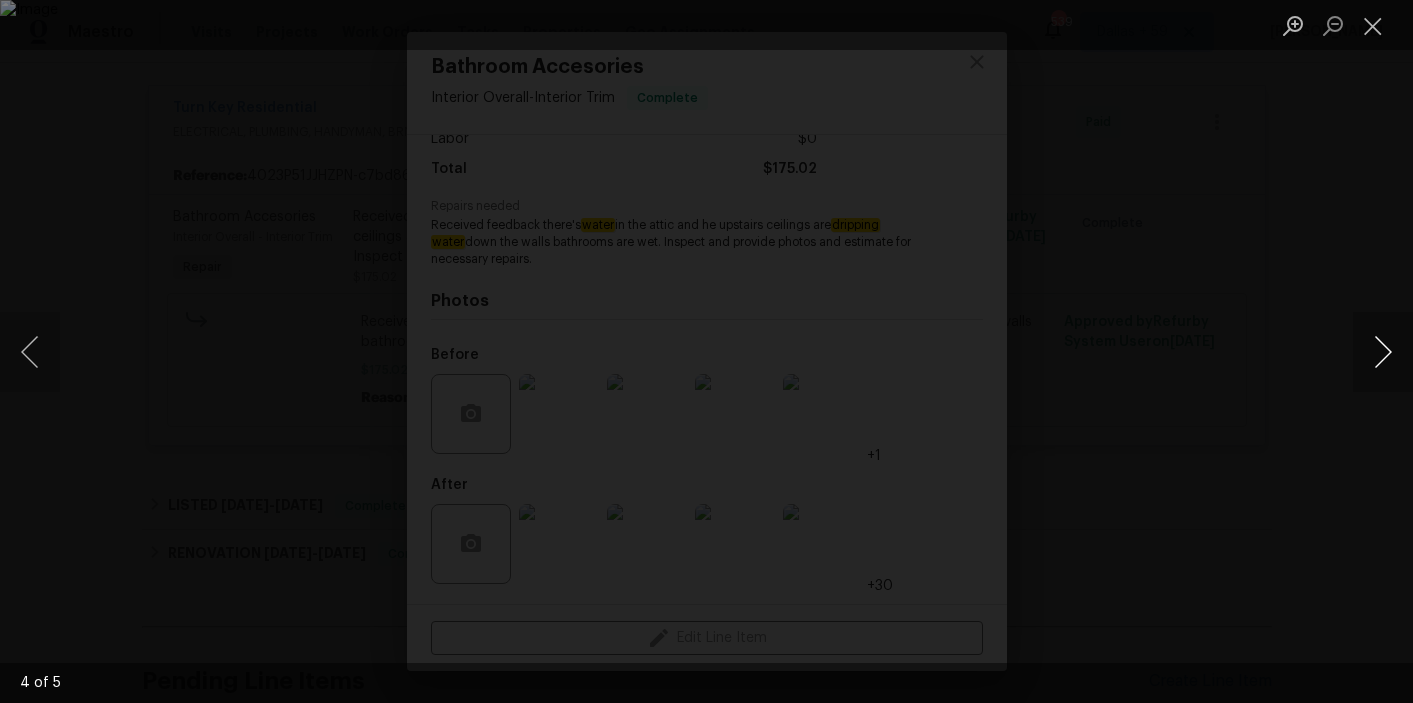 click at bounding box center [1383, 352] 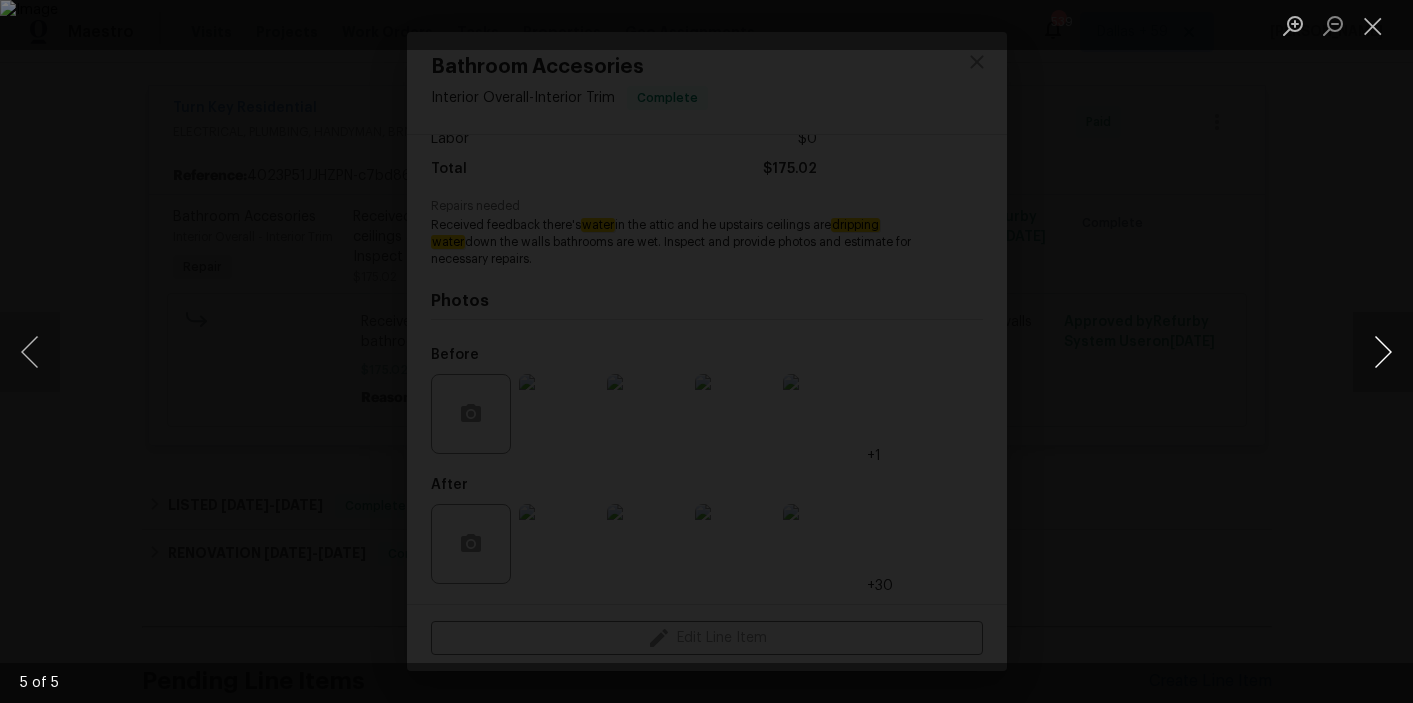 click at bounding box center [1383, 352] 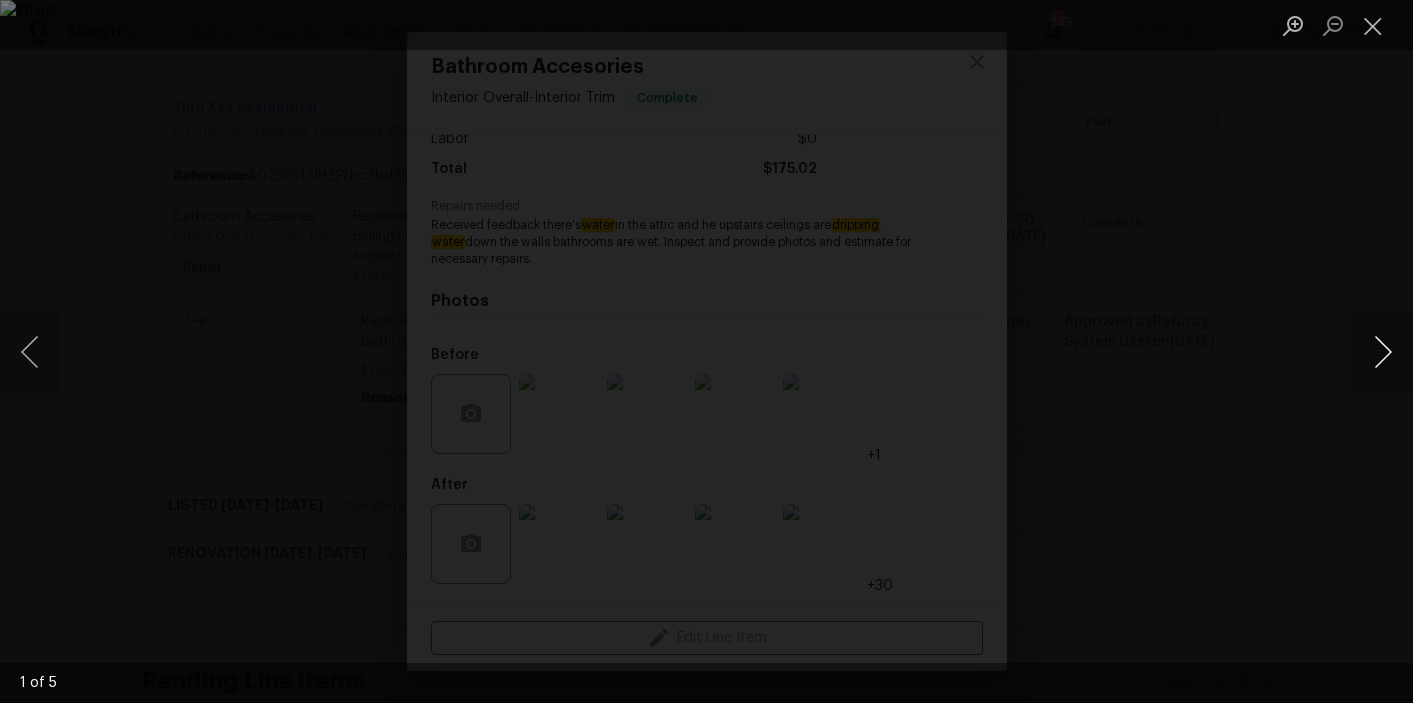 click at bounding box center [1383, 352] 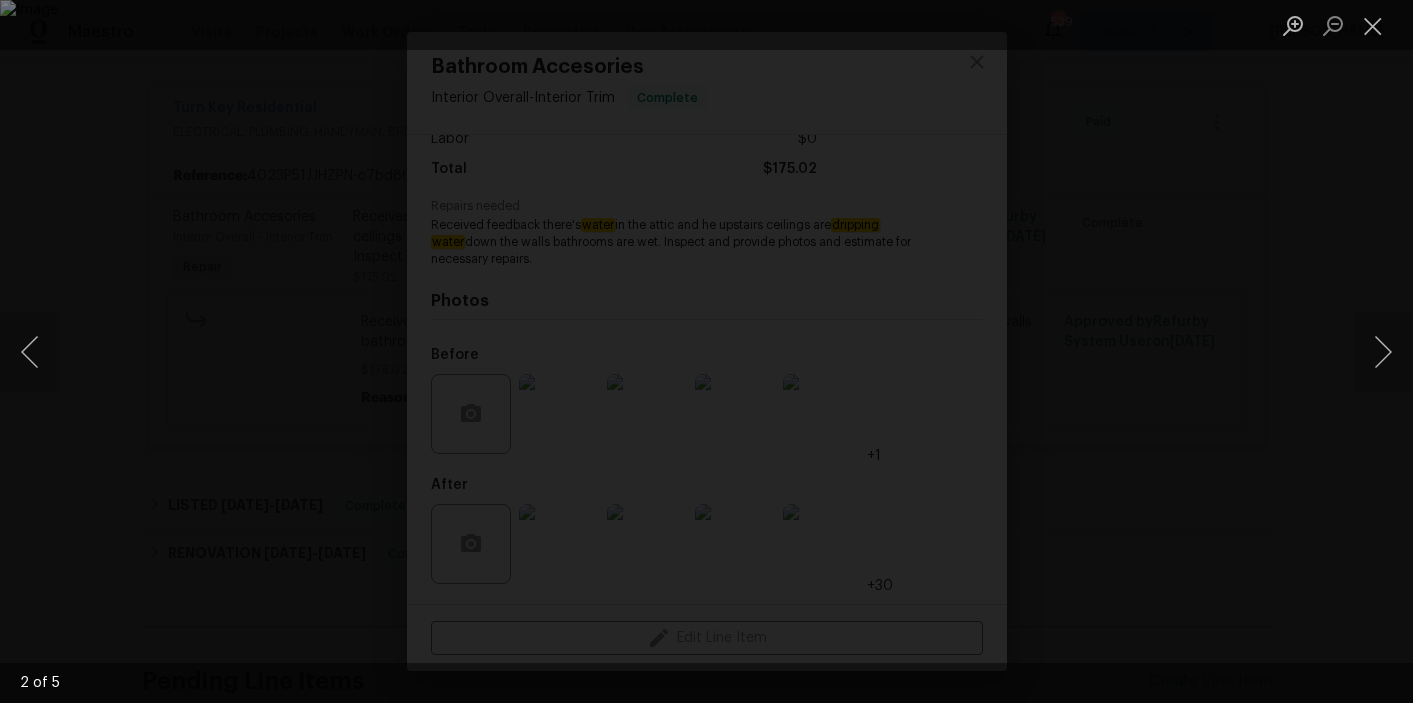 click at bounding box center (706, 351) 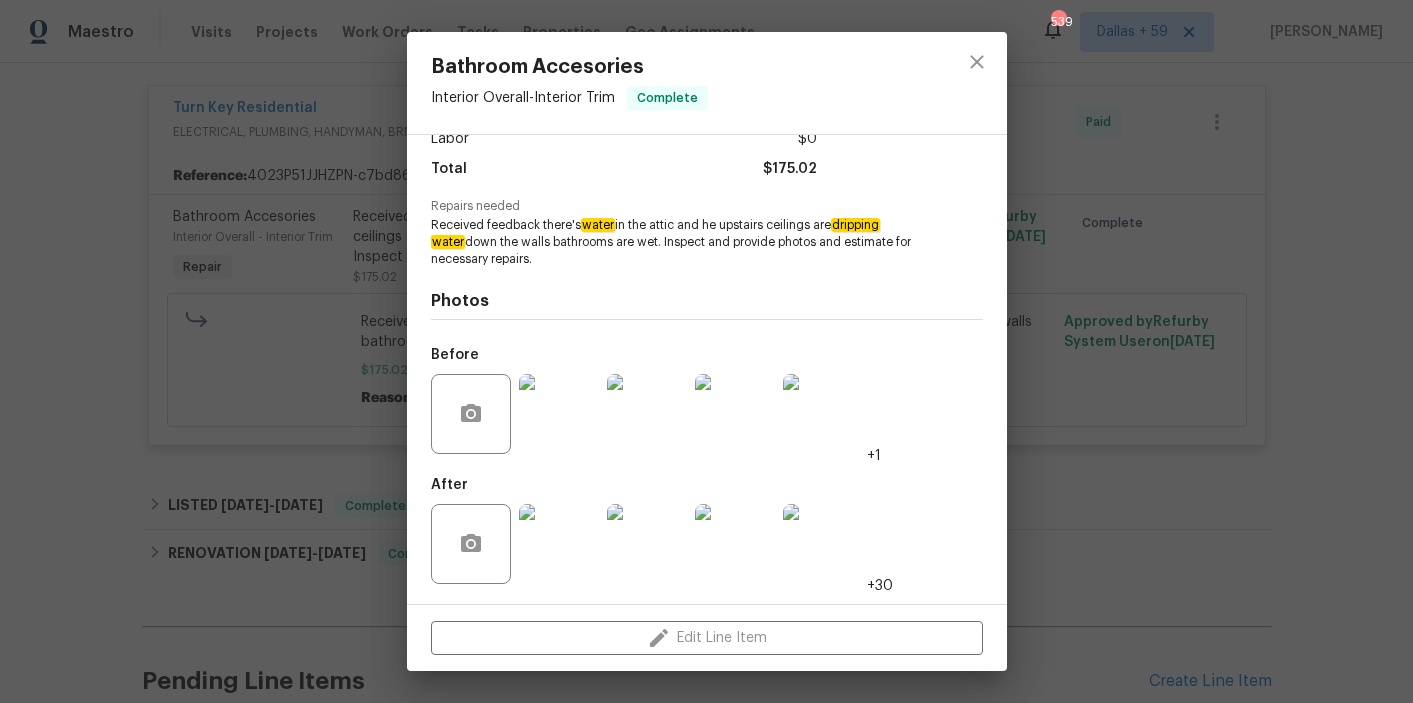 click on "Bathroom Accesories Interior Overall  -  Interior Trim Complete Vendor Turn Key Residential Account Category Repairs Cost $175.02 x 1 count $175.02 Labor $0 Total $175.02 Repairs needed Received feedback there's  water  in the attic and he upstairs ceilings are  dripping   water  down the walls bathrooms are wet.  Inspect and provide photos and estimate for necessary repairs. Photos Before  +1 After  +30  Edit Line Item" at bounding box center [706, 351] 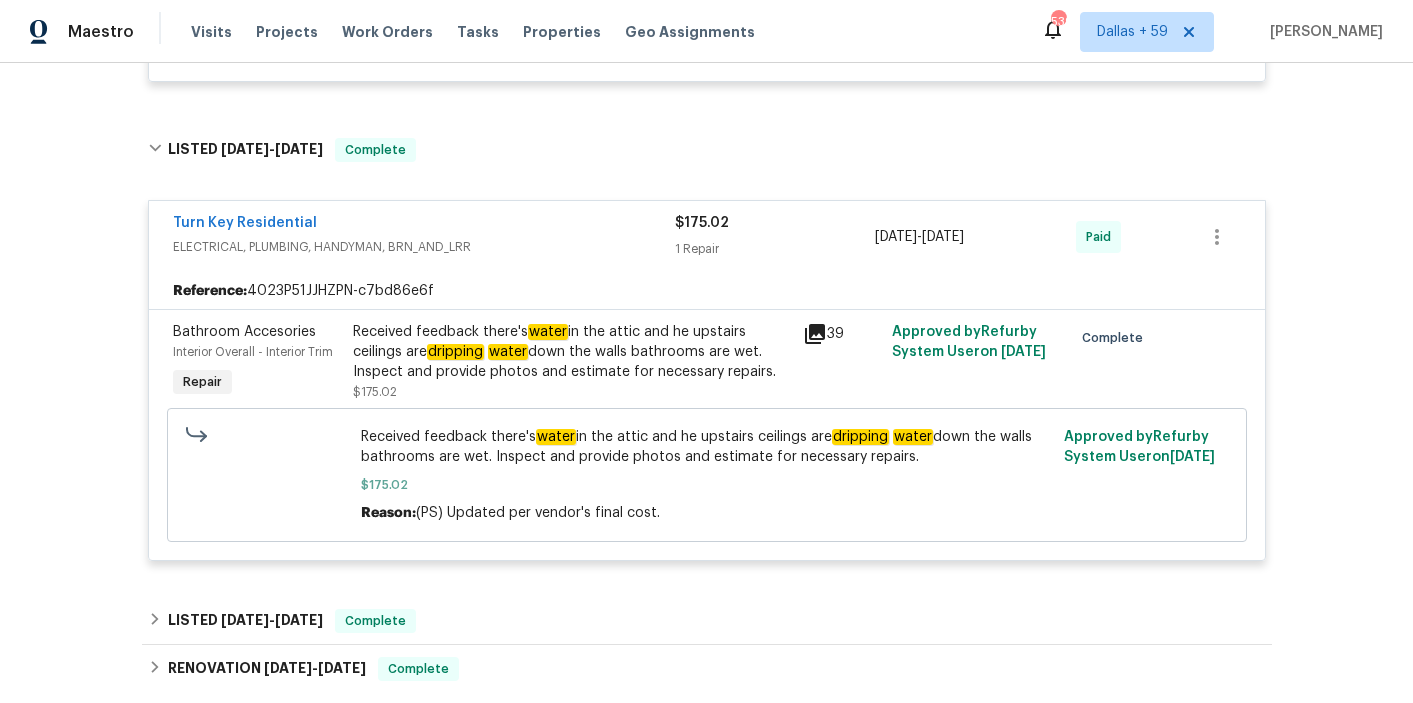 scroll, scrollTop: 1652, scrollLeft: 0, axis: vertical 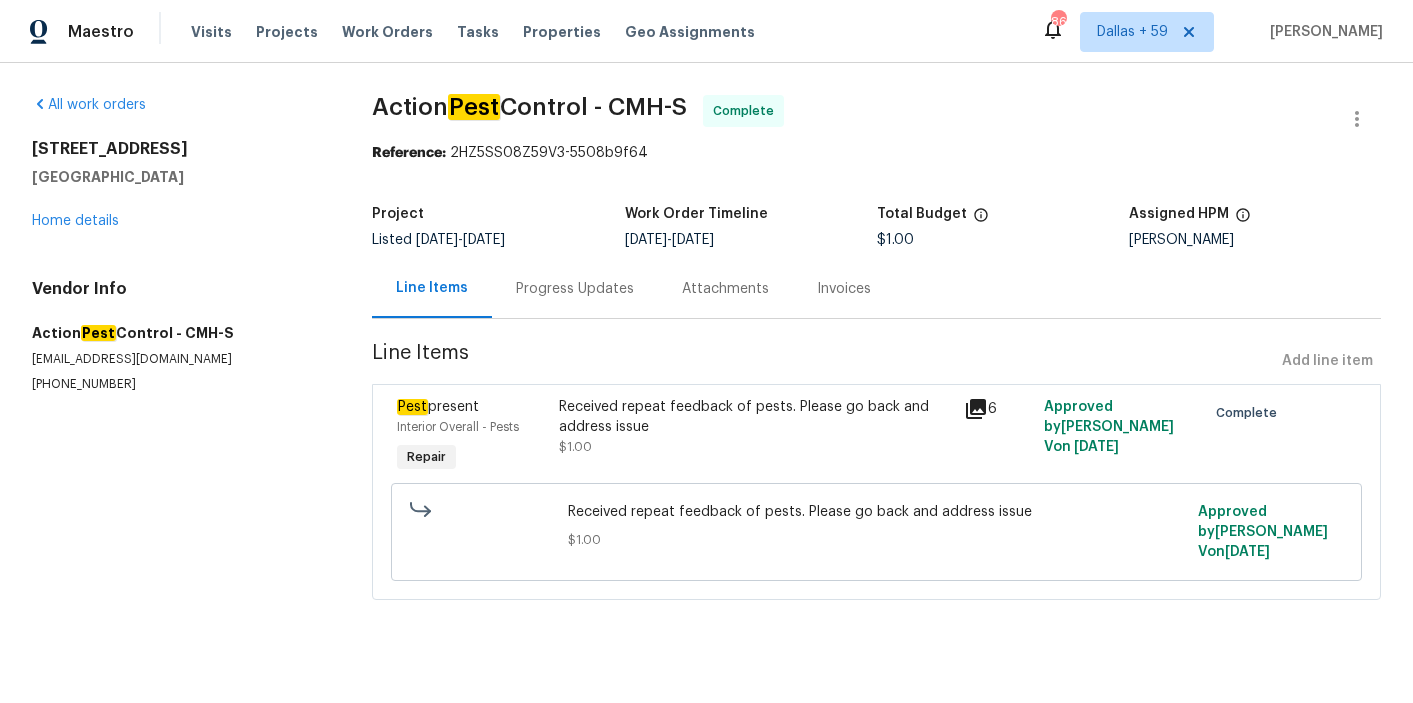 click on "Progress Updates" at bounding box center (575, 289) 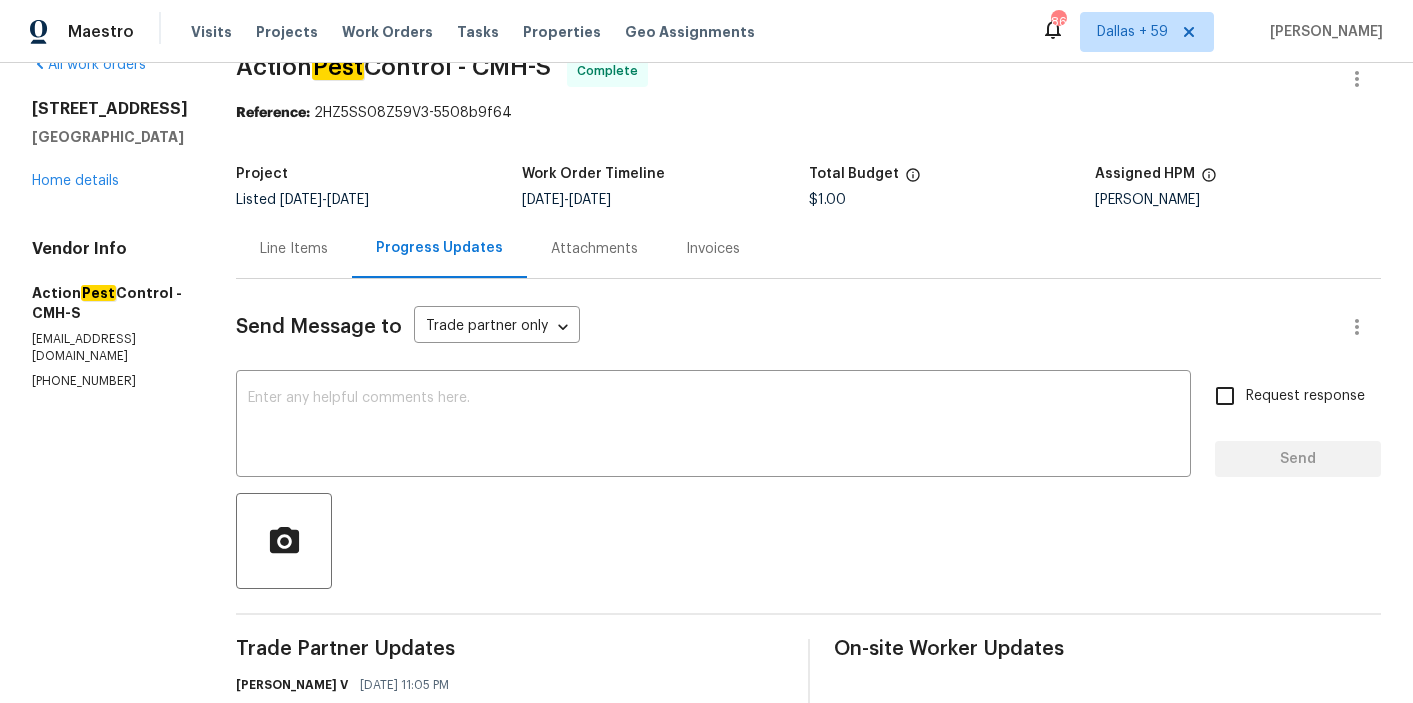 scroll, scrollTop: 23, scrollLeft: 0, axis: vertical 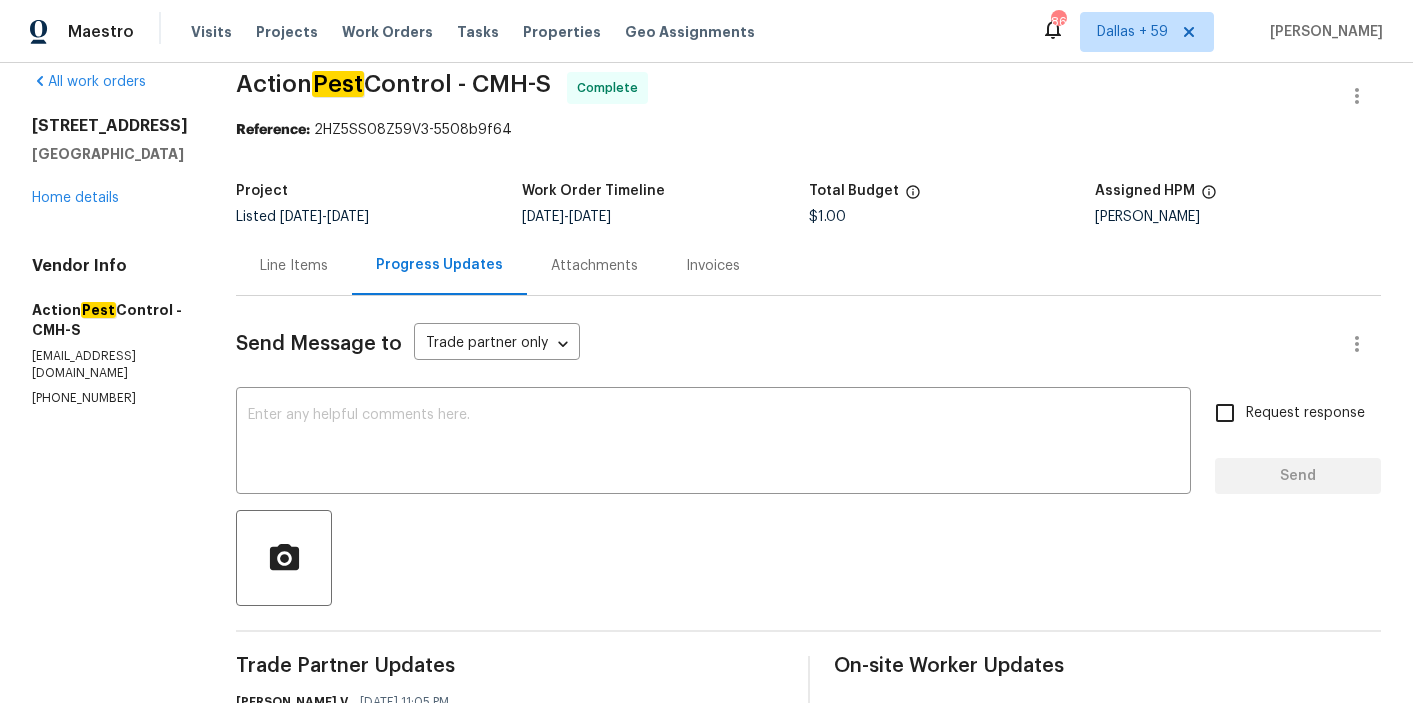 click on "Invoices" at bounding box center (713, 266) 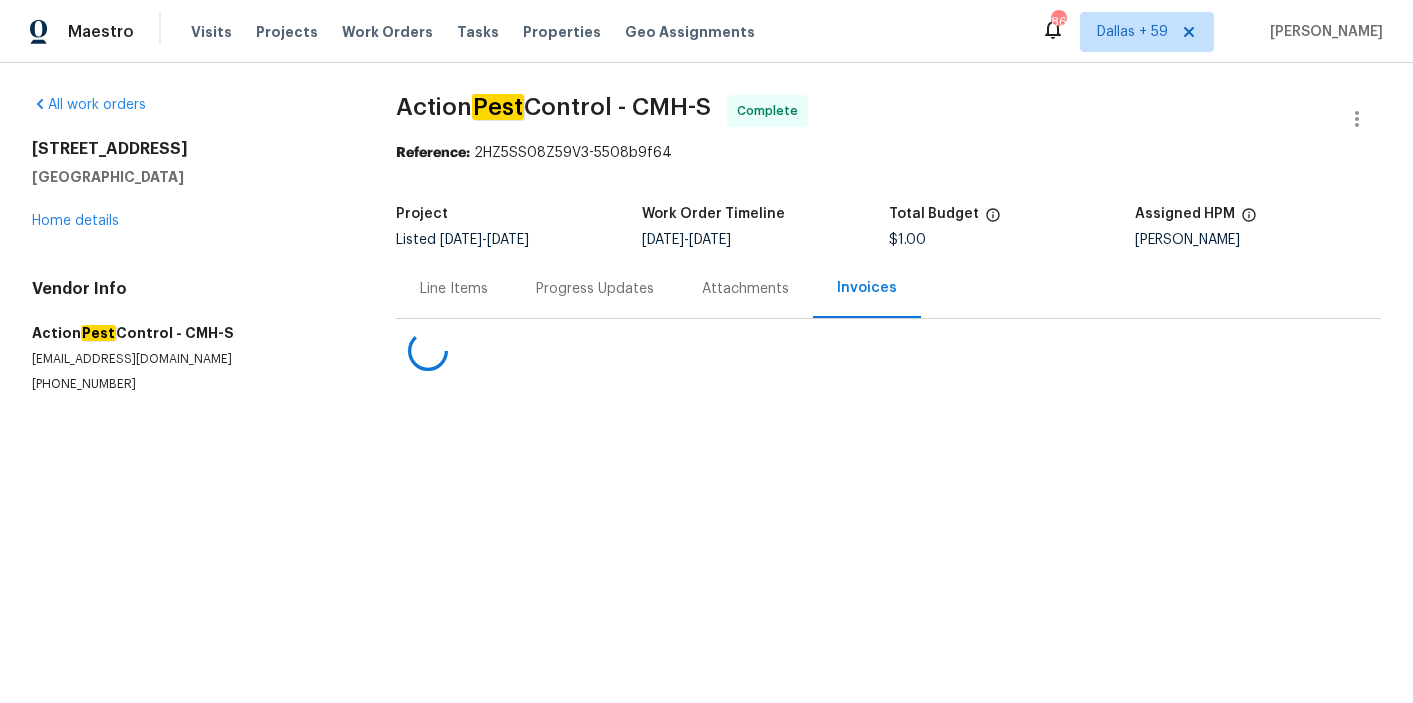 scroll, scrollTop: 0, scrollLeft: 0, axis: both 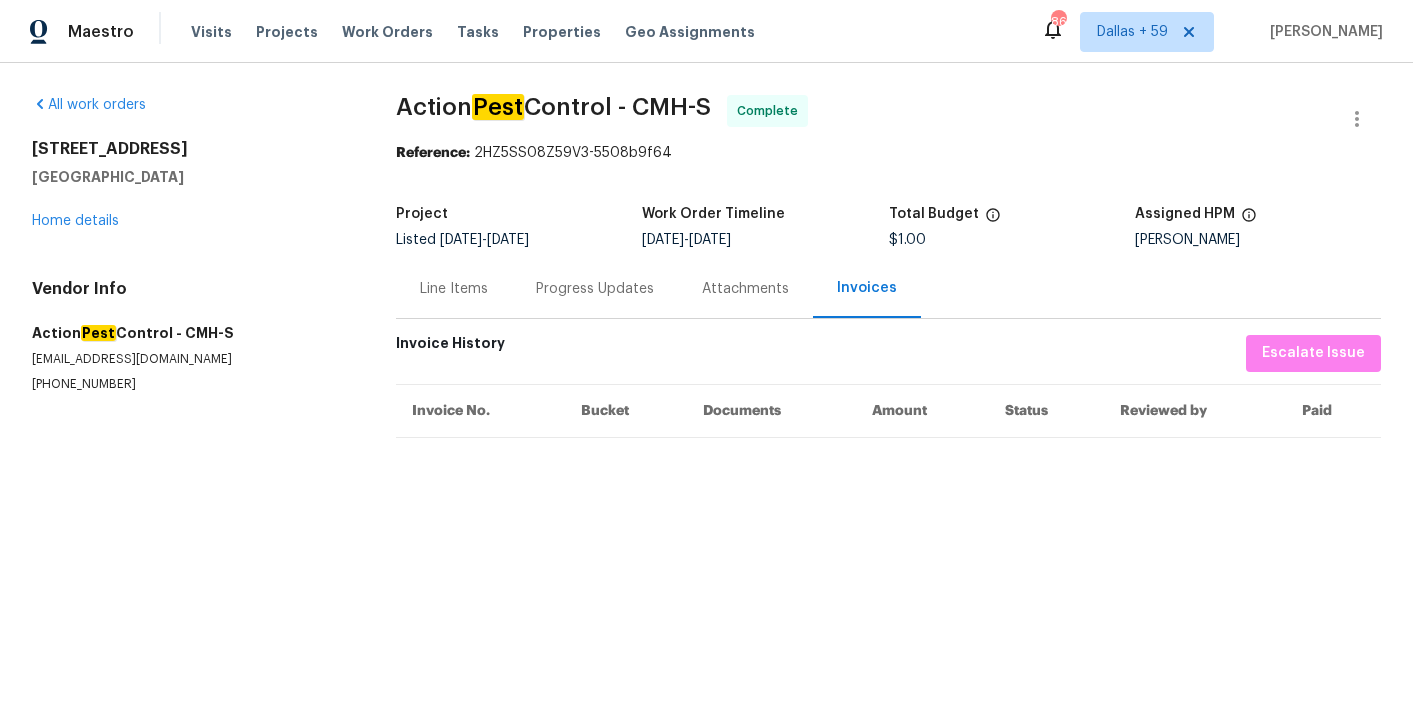 click on "Line Items" at bounding box center [454, 289] 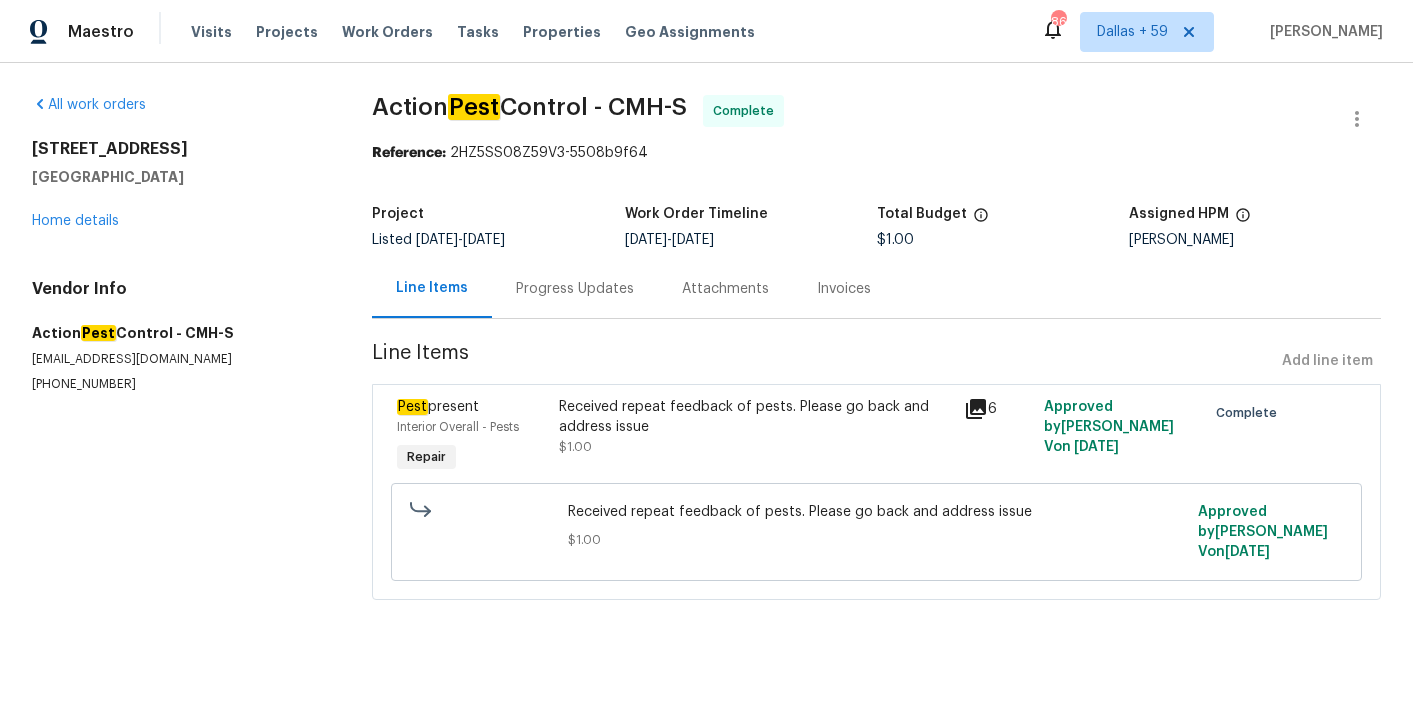 click on "Progress Updates" at bounding box center [575, 289] 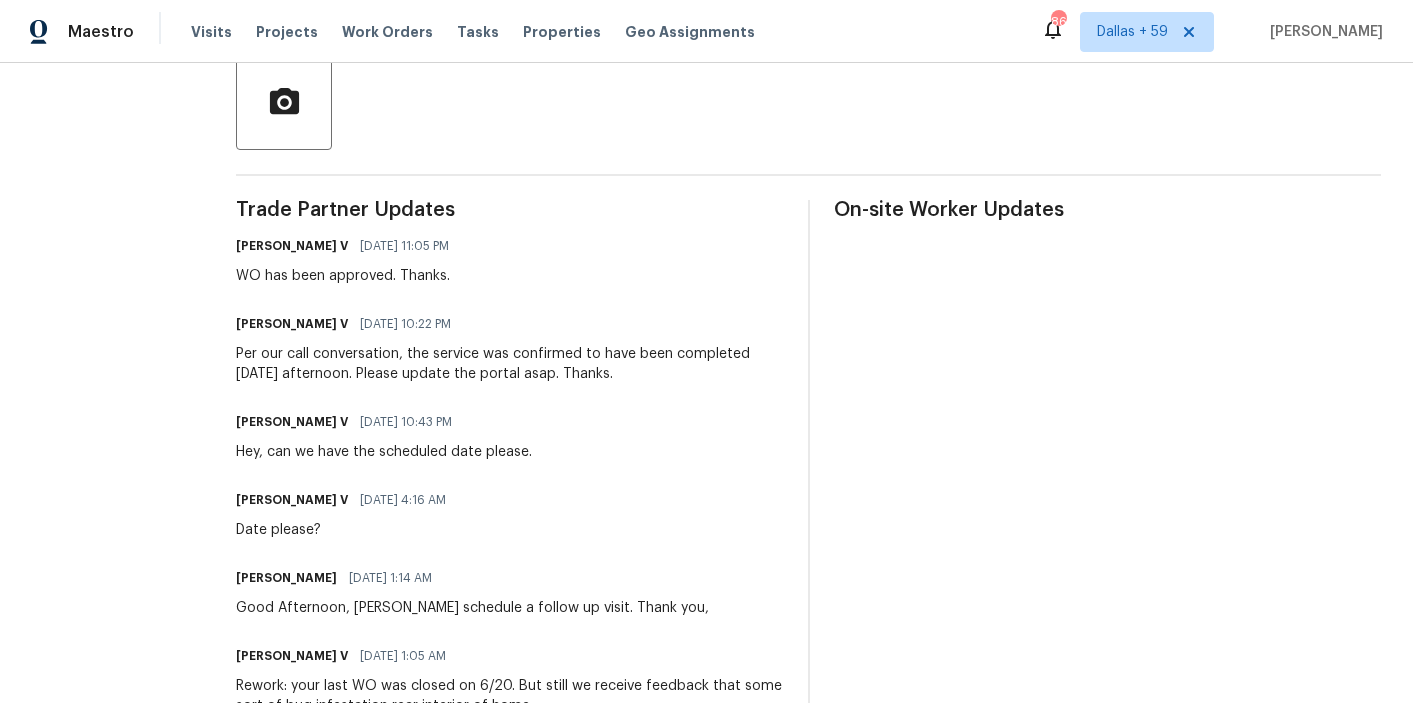 scroll, scrollTop: 475, scrollLeft: 0, axis: vertical 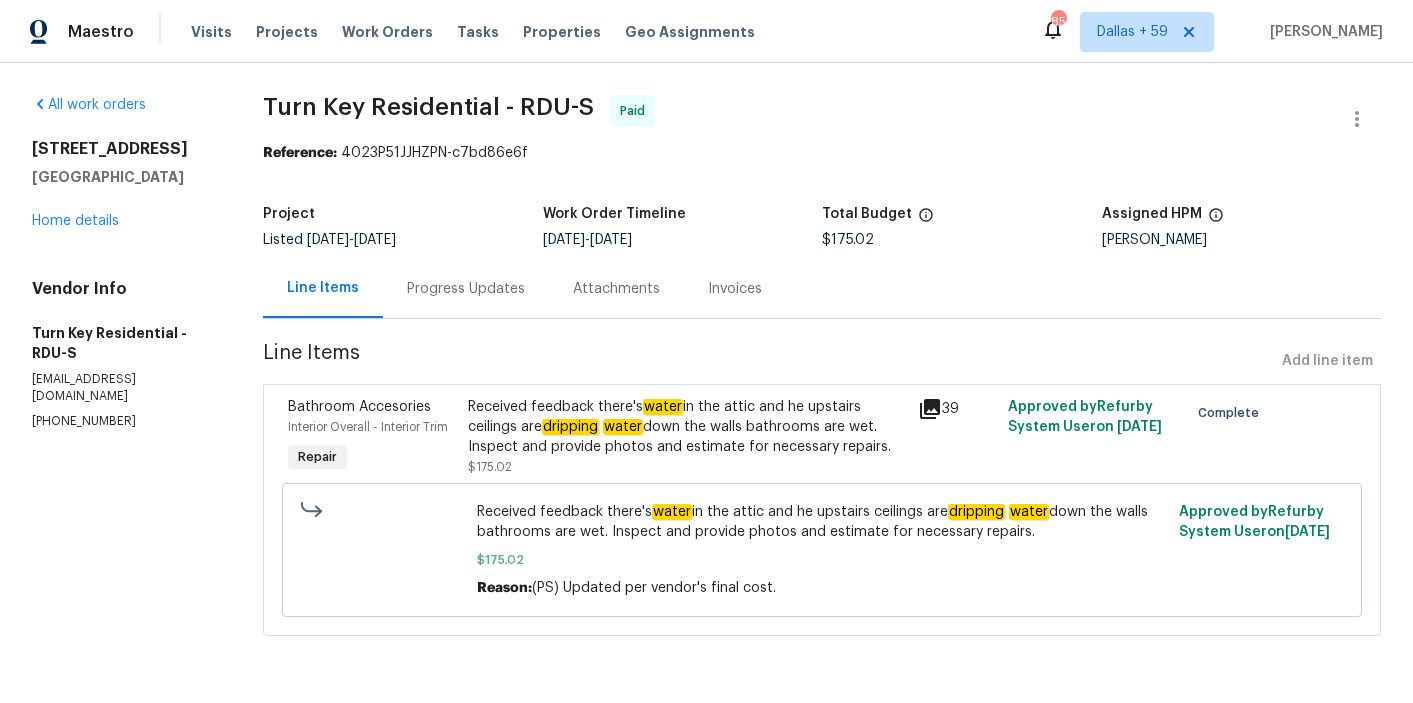 click on "Progress Updates" at bounding box center (466, 289) 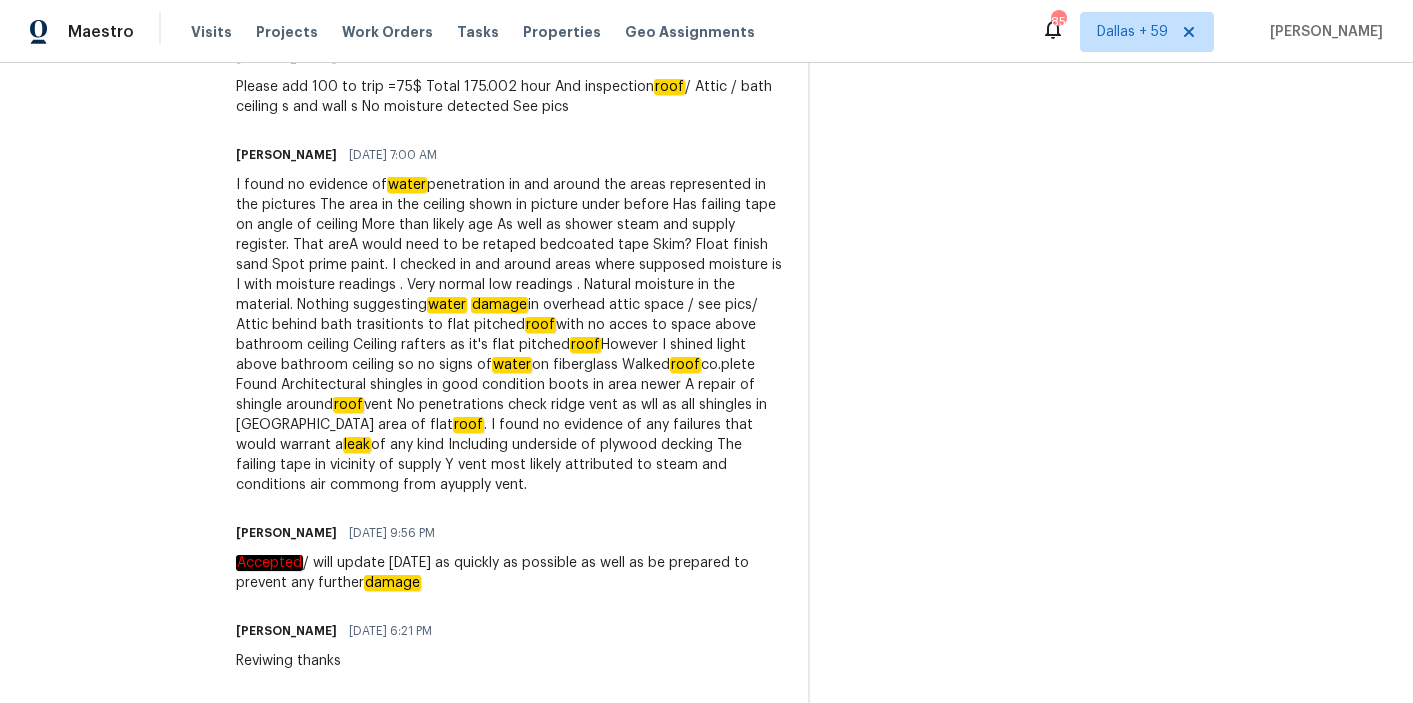 scroll, scrollTop: 1126, scrollLeft: 0, axis: vertical 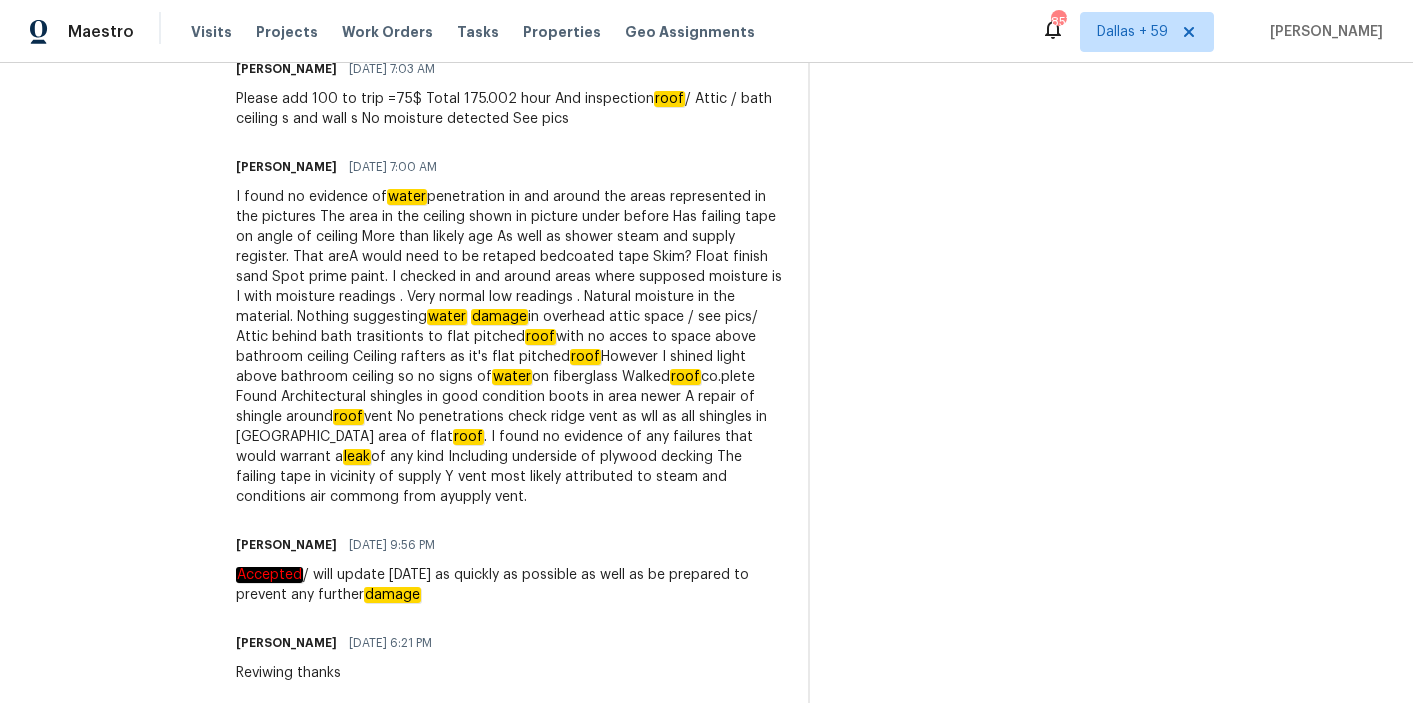 drag, startPoint x: 795, startPoint y: 437, endPoint x: 760, endPoint y: 514, distance: 84.58132 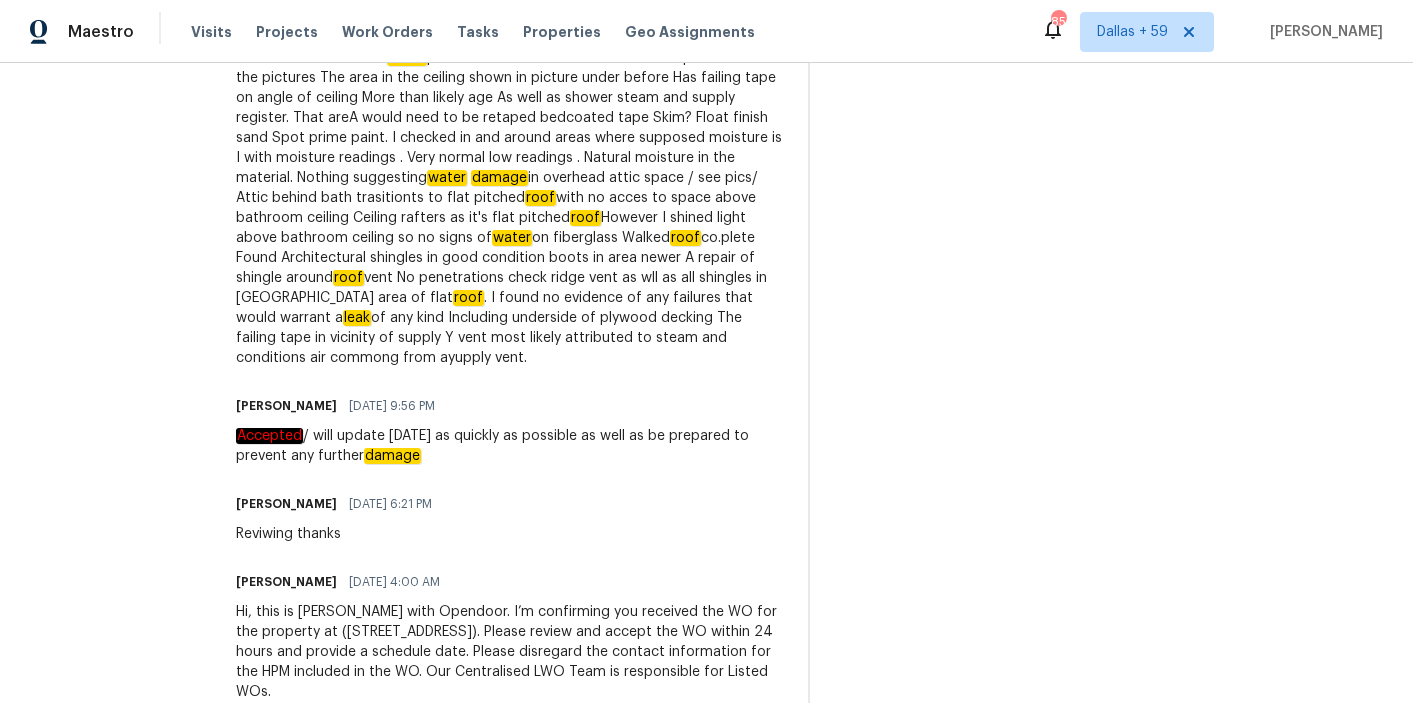 scroll, scrollTop: 1247, scrollLeft: 0, axis: vertical 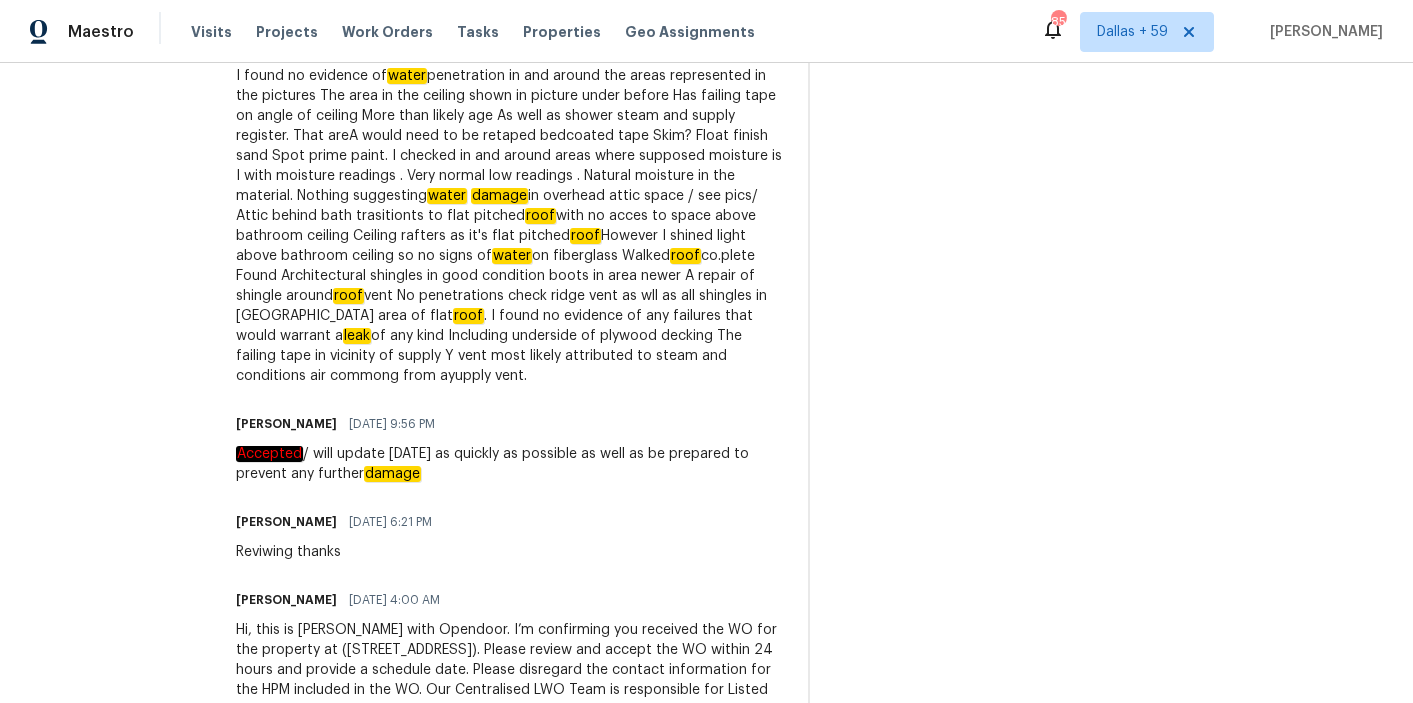 click on "All work orders 112 Old Bridge Ln Chapel Hill, NC 27517 Home details Vendor Info Turn Key Residential - RDU-S feildservices@turnkeyresidential.org (919) 805-2596" at bounding box center (110, -204) 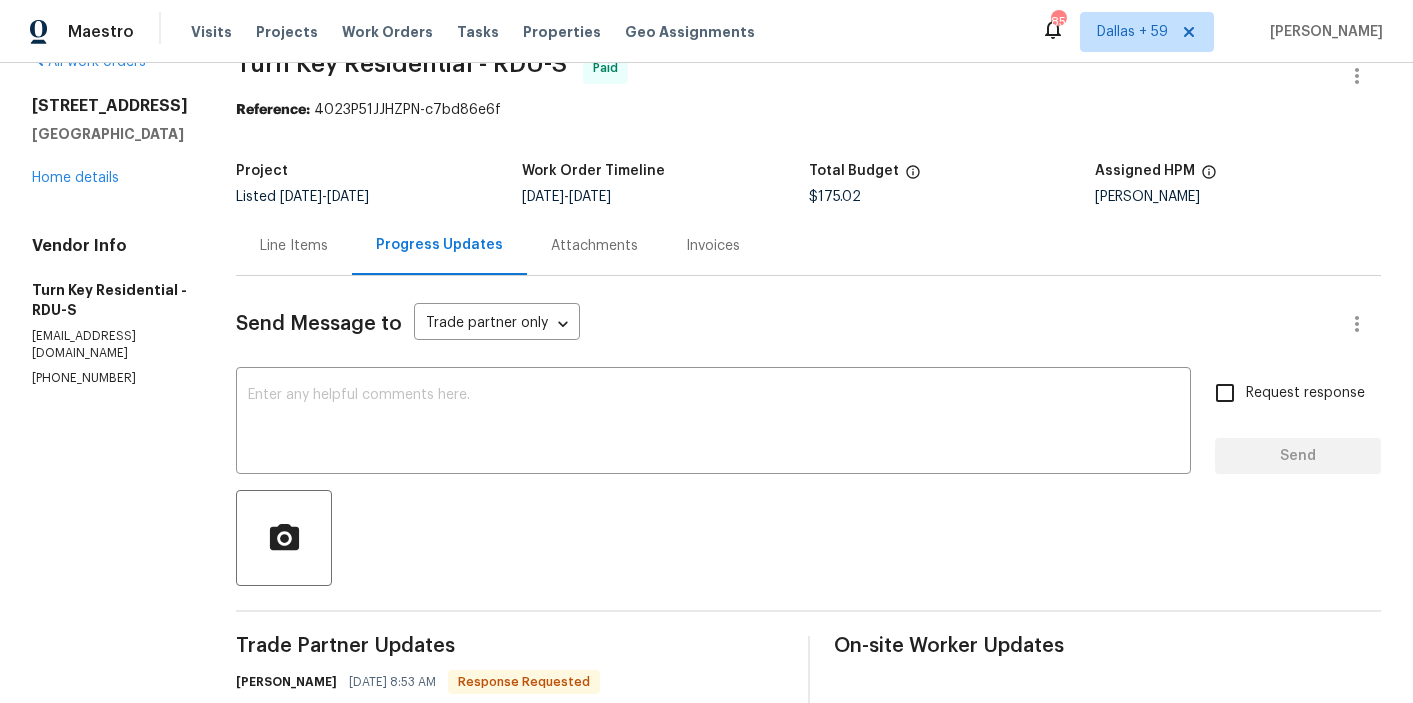 scroll, scrollTop: 0, scrollLeft: 0, axis: both 